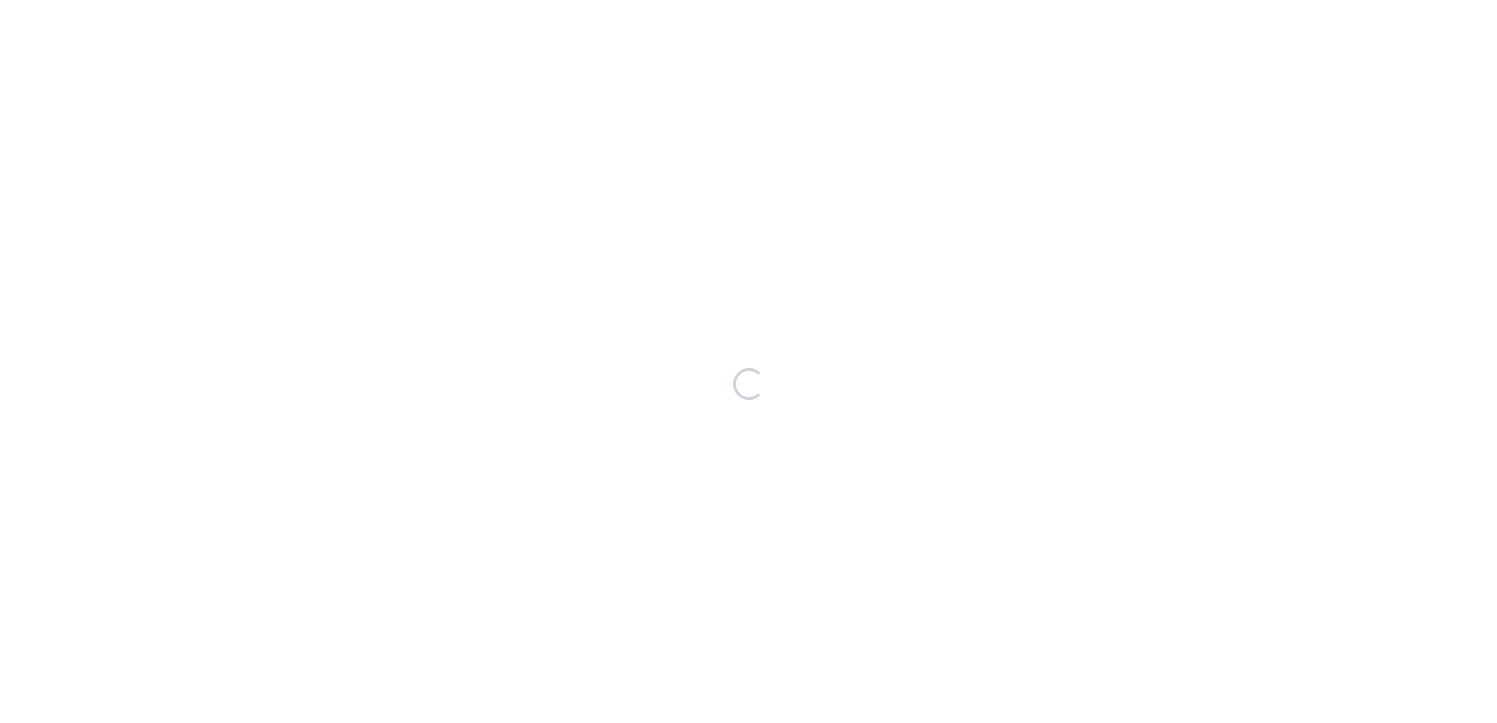 scroll, scrollTop: 0, scrollLeft: 0, axis: both 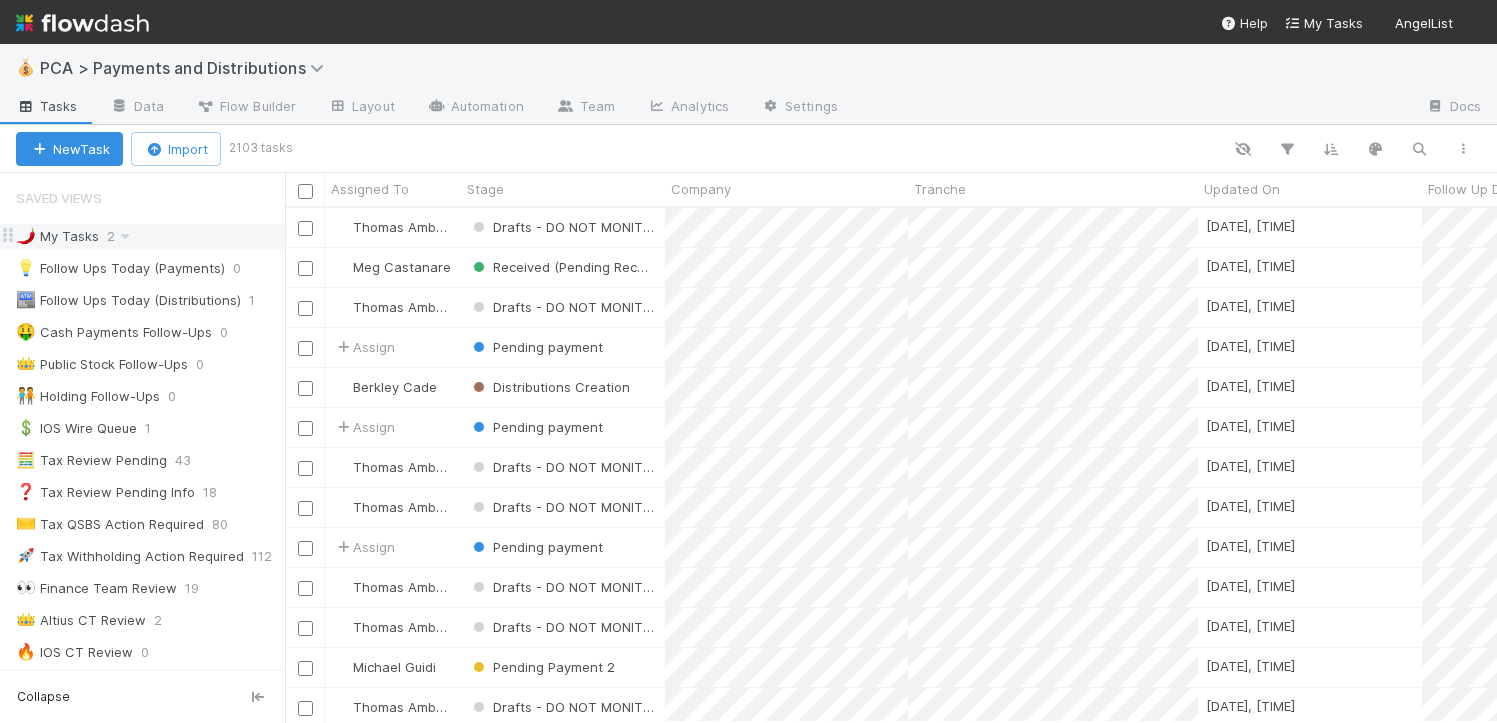click on "🌶️ My Tasks" at bounding box center (57, 236) 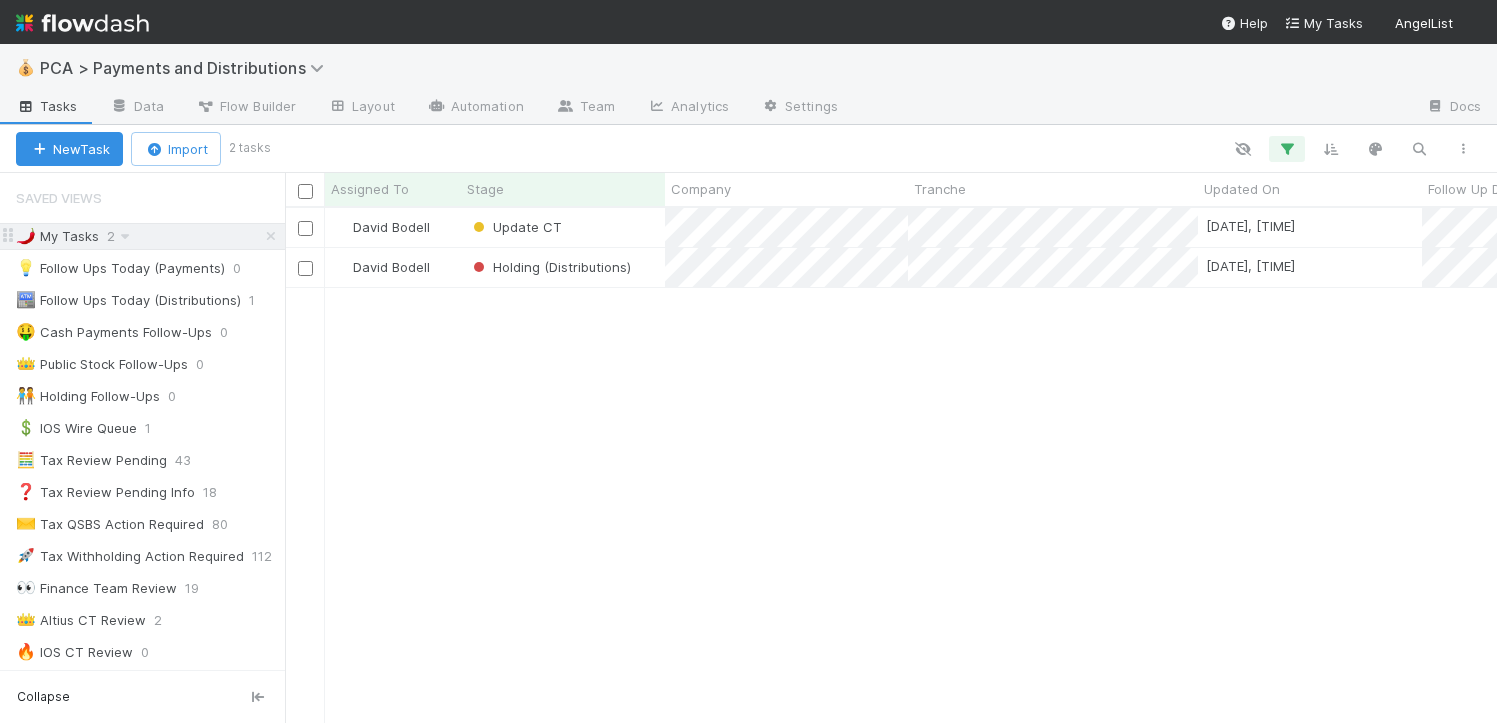 scroll, scrollTop: 15, scrollLeft: 16, axis: both 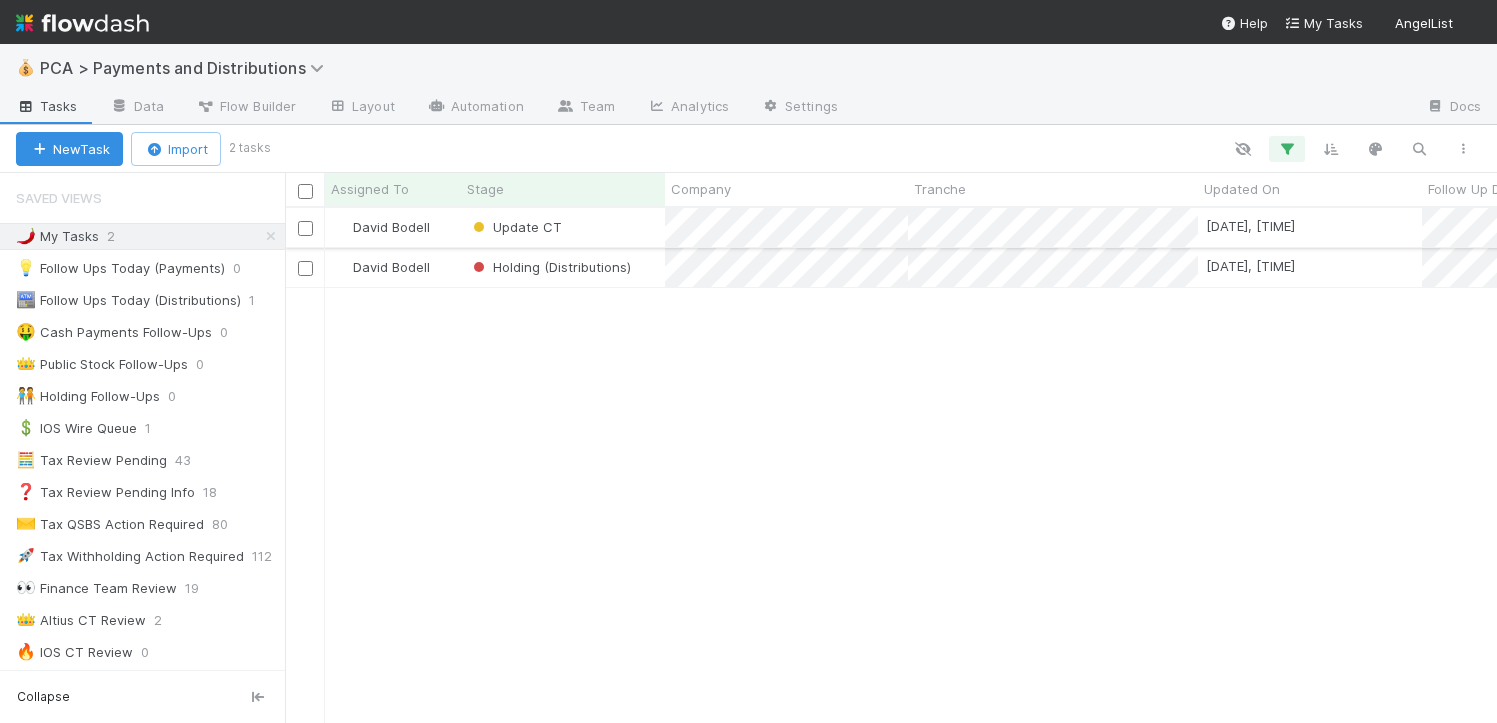 click on "Update CT" at bounding box center [563, 227] 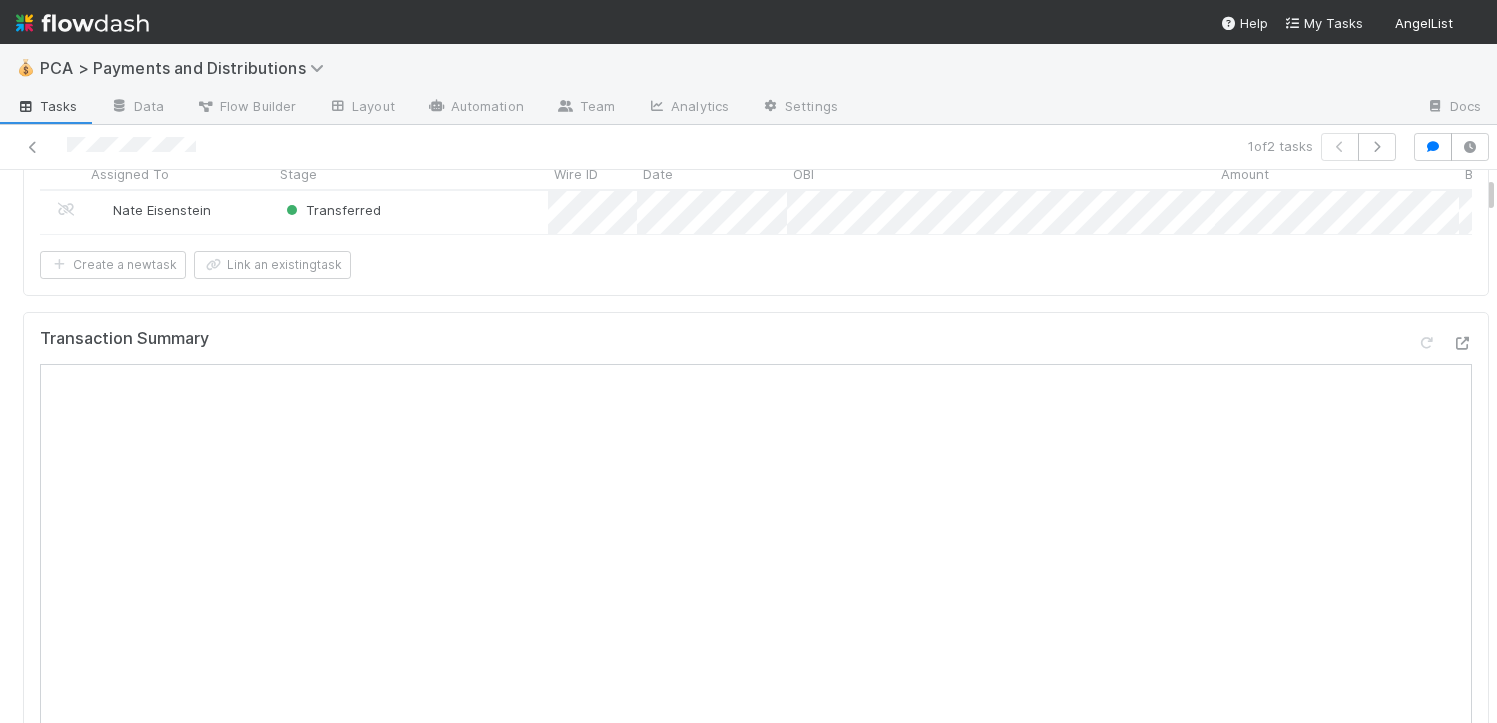 scroll, scrollTop: 170, scrollLeft: 0, axis: vertical 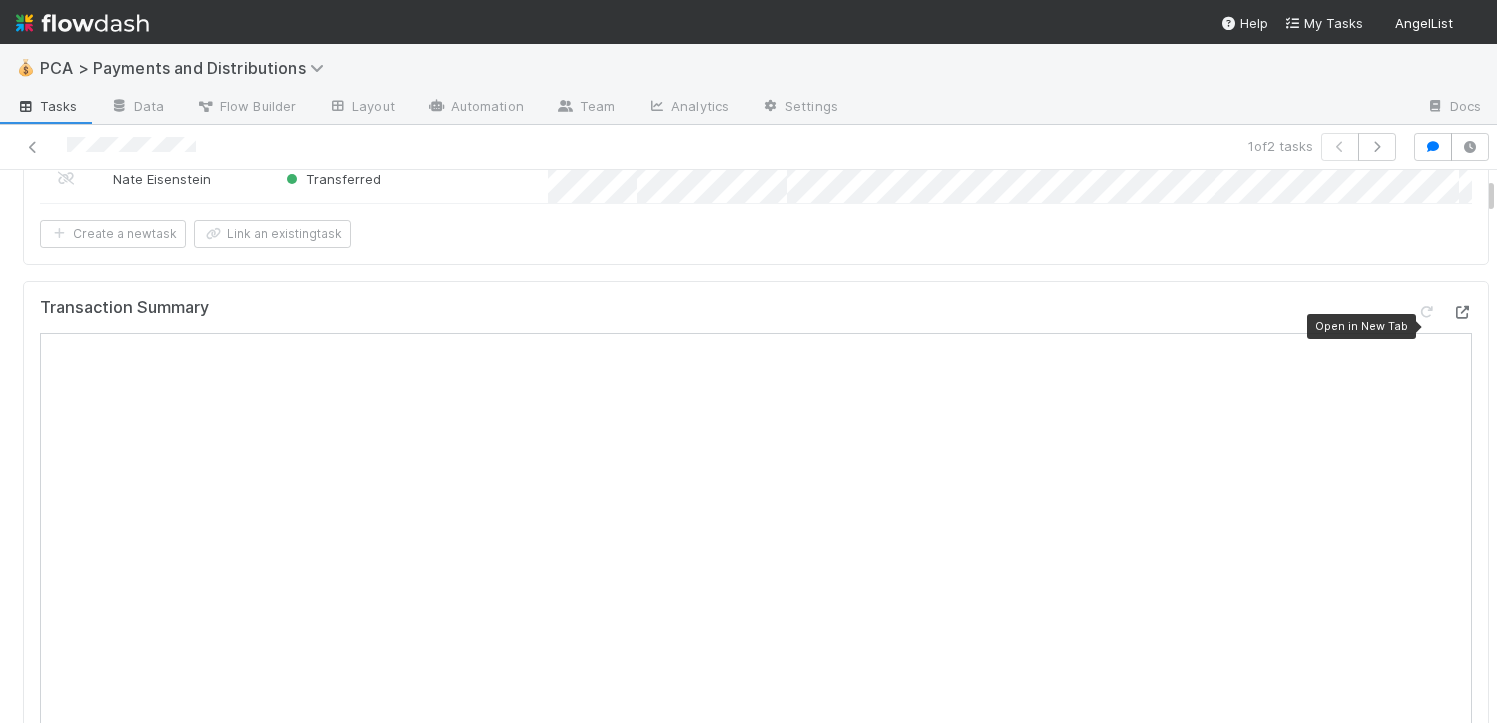 click at bounding box center [1462, 312] 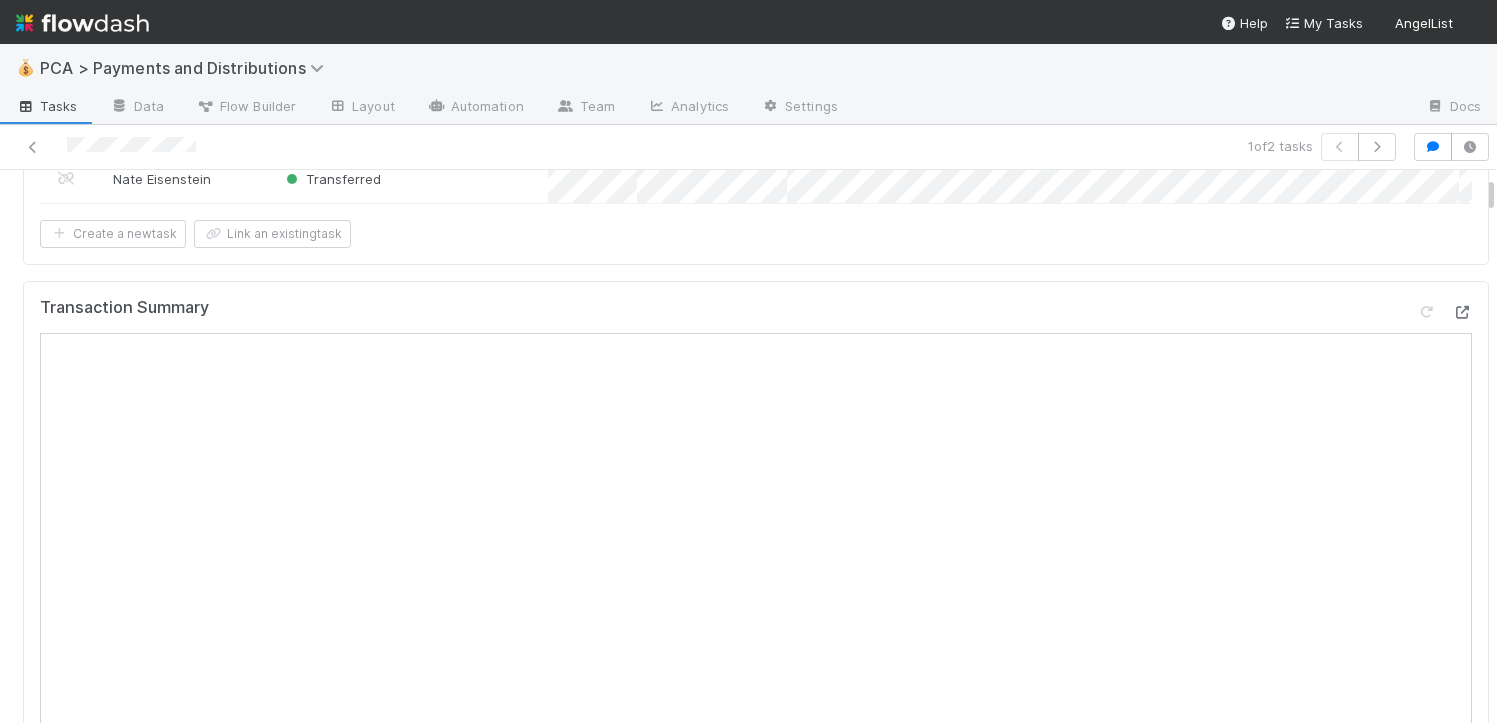 scroll, scrollTop: 0, scrollLeft: 0, axis: both 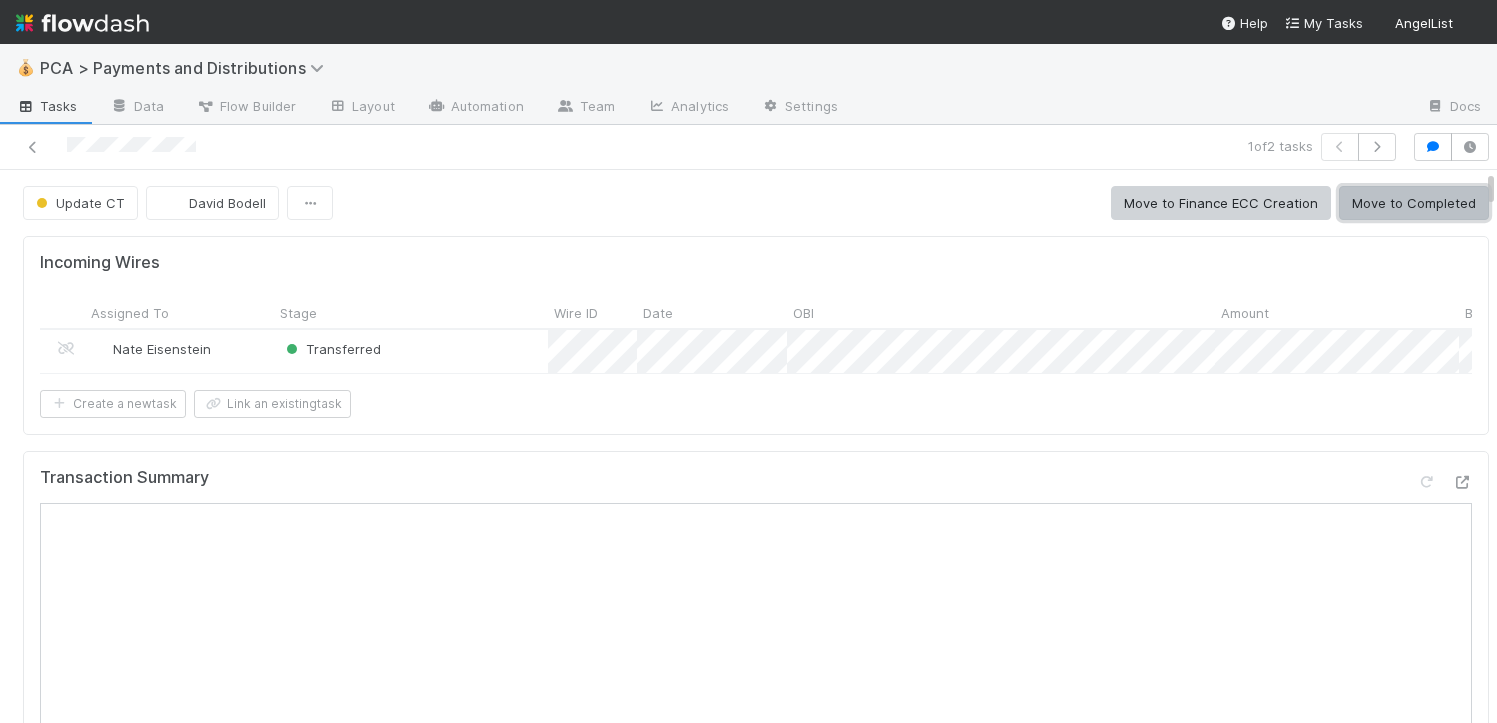 click on "Move to Completed" at bounding box center [1414, 203] 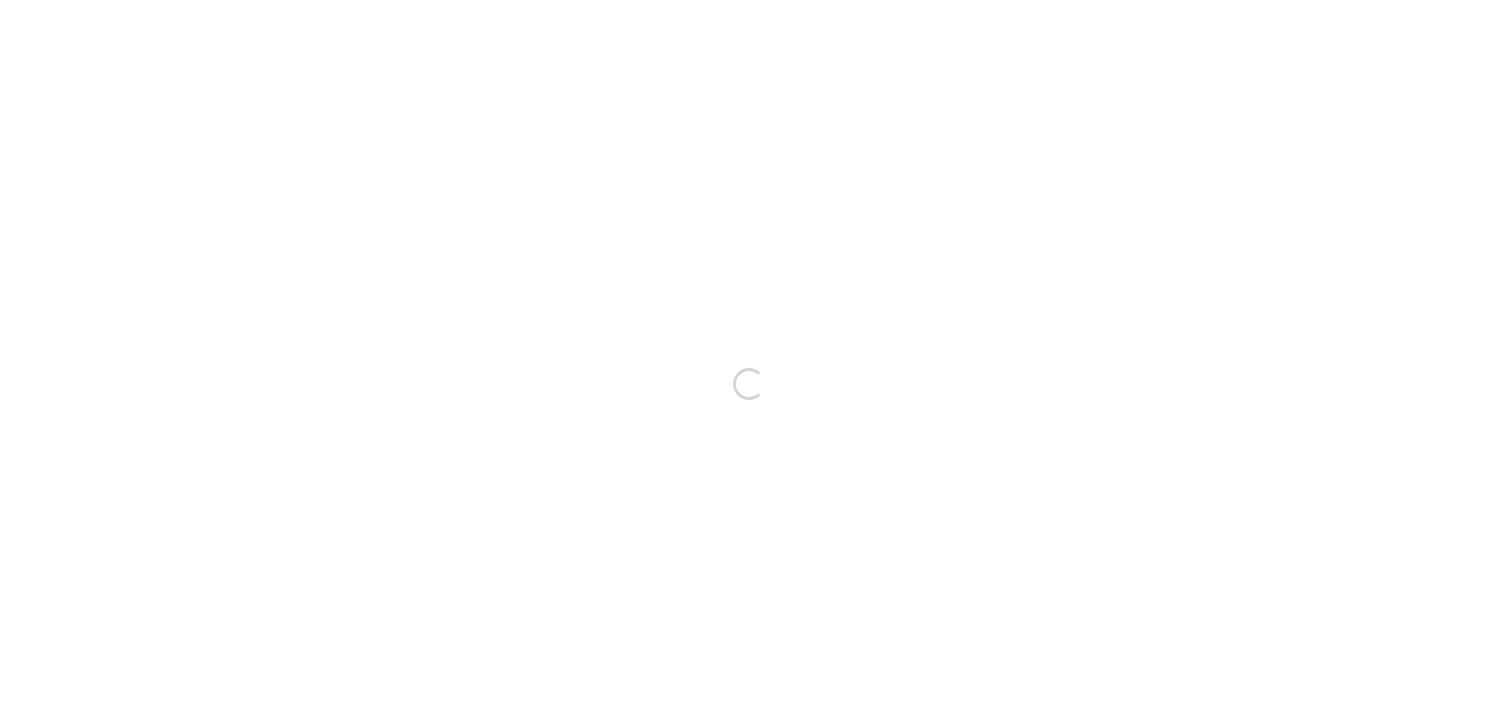 scroll, scrollTop: 0, scrollLeft: 0, axis: both 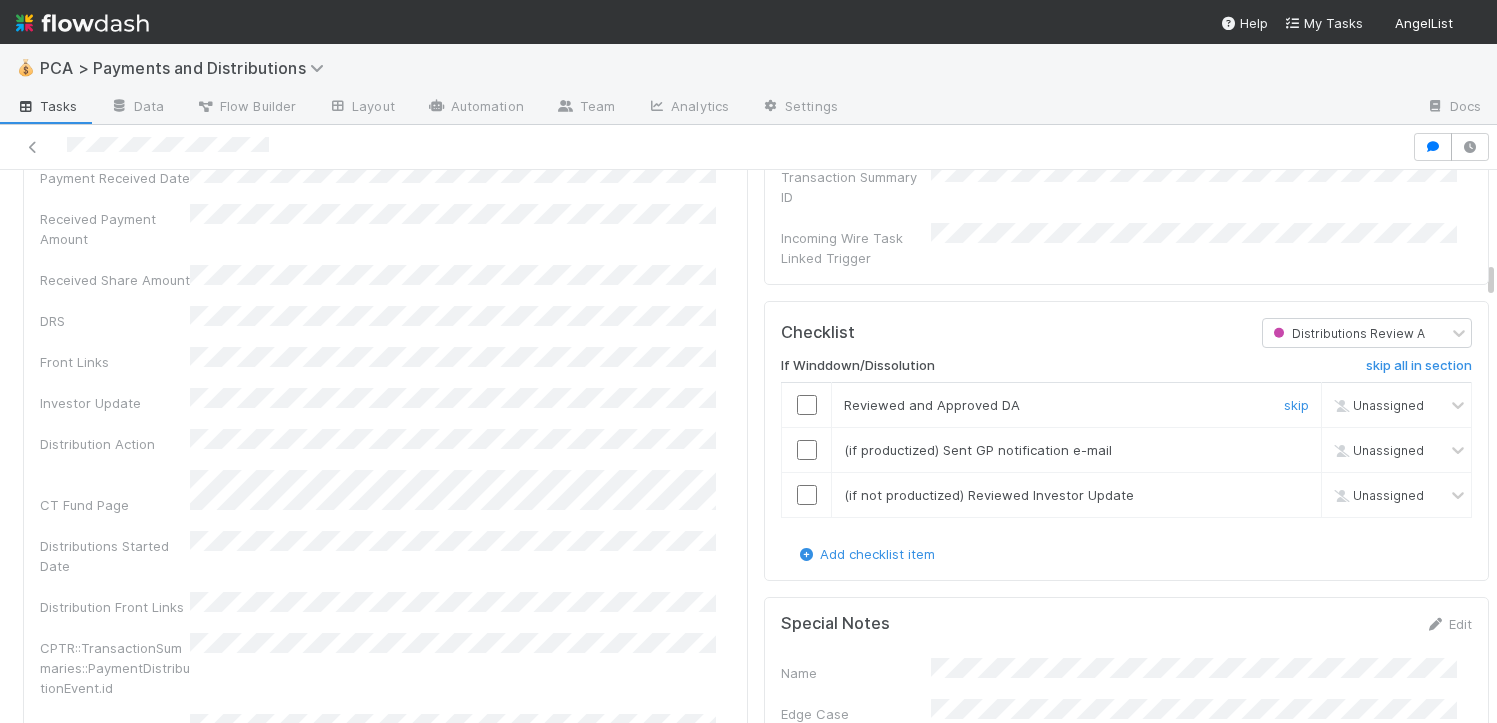 click at bounding box center [807, 404] 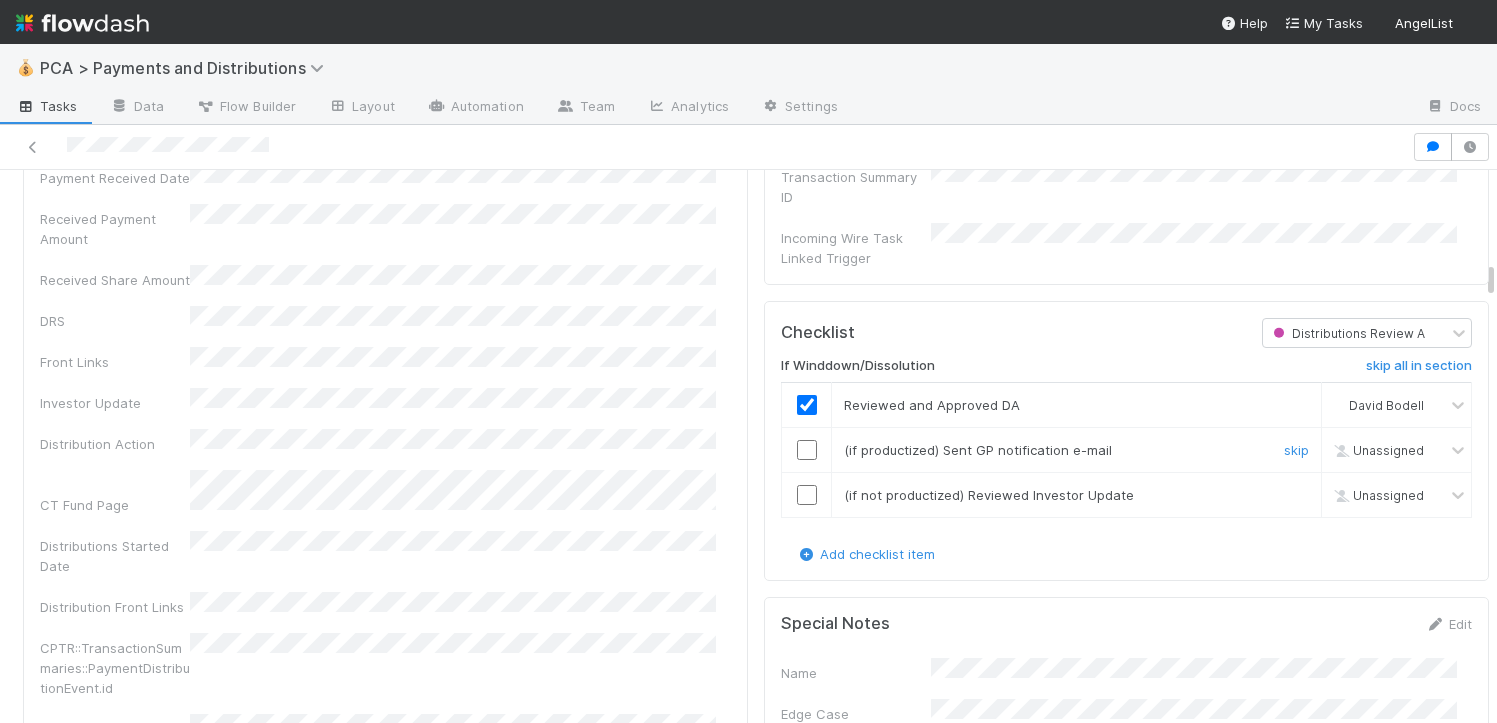 click at bounding box center (807, 450) 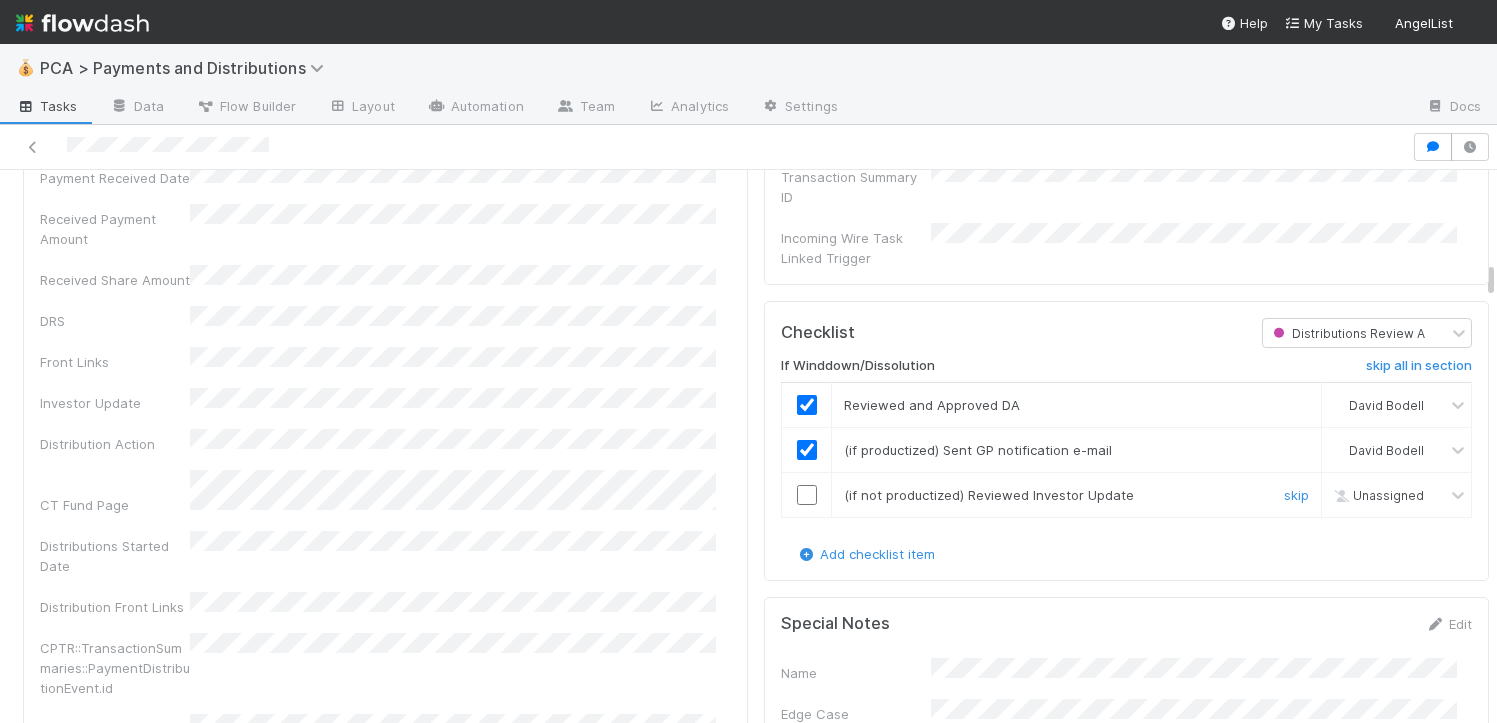 click at bounding box center [807, 494] 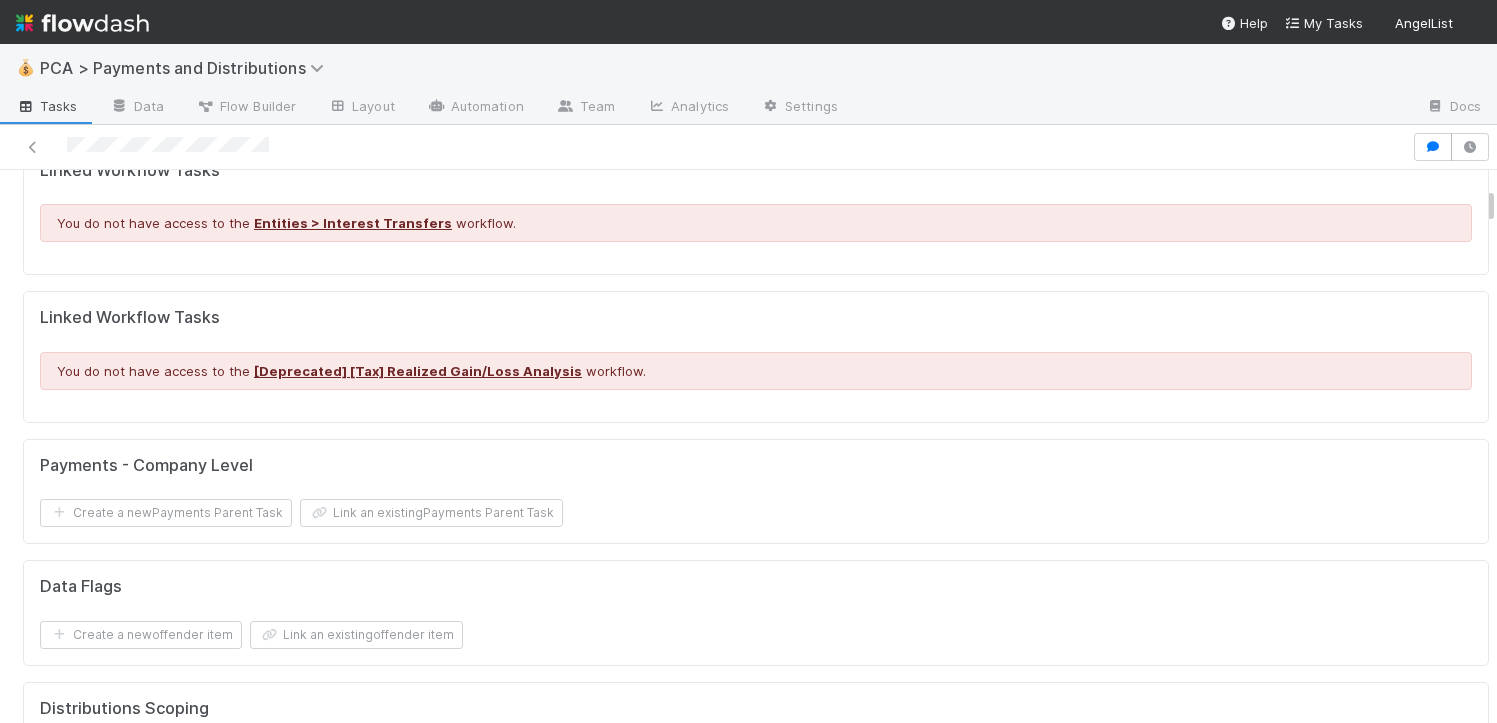 scroll, scrollTop: 0, scrollLeft: 0, axis: both 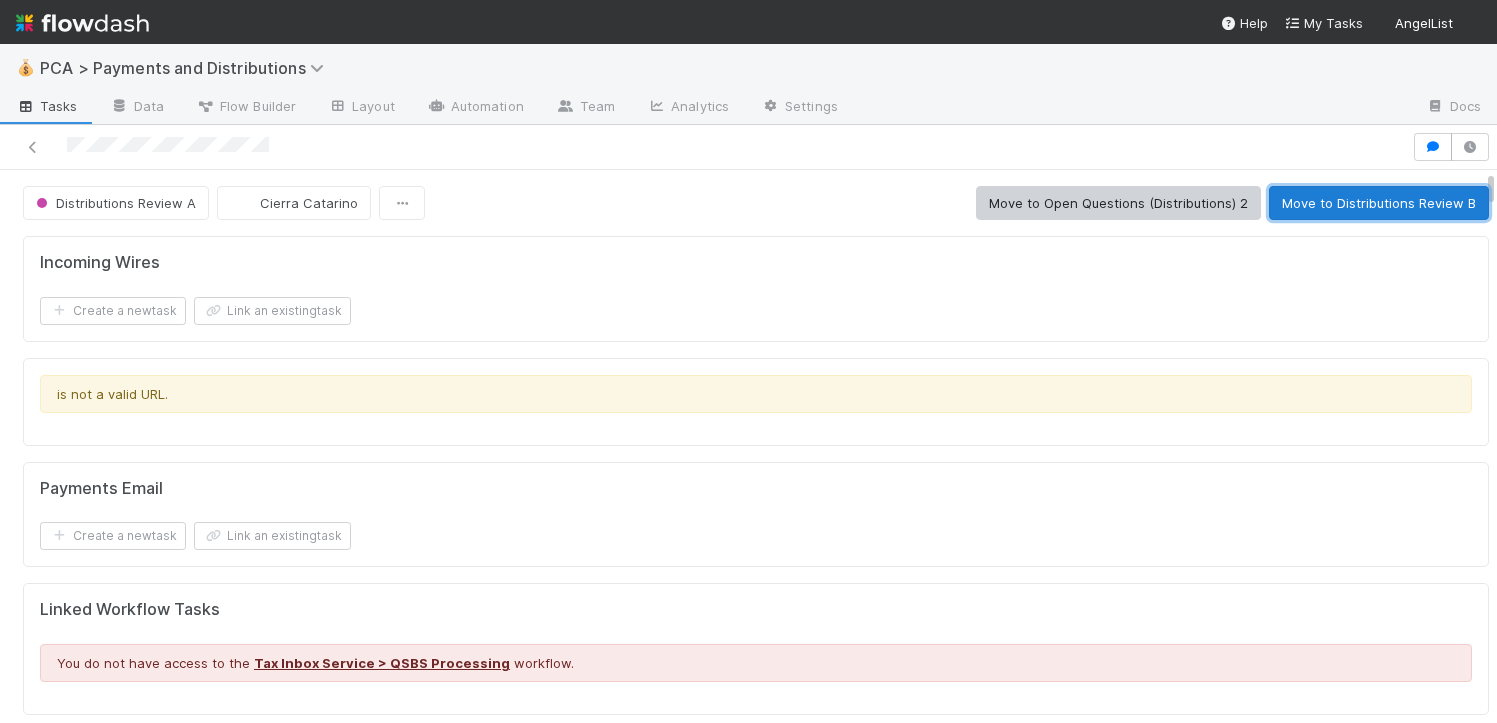 click on "Move to Distributions Review B" at bounding box center (1379, 203) 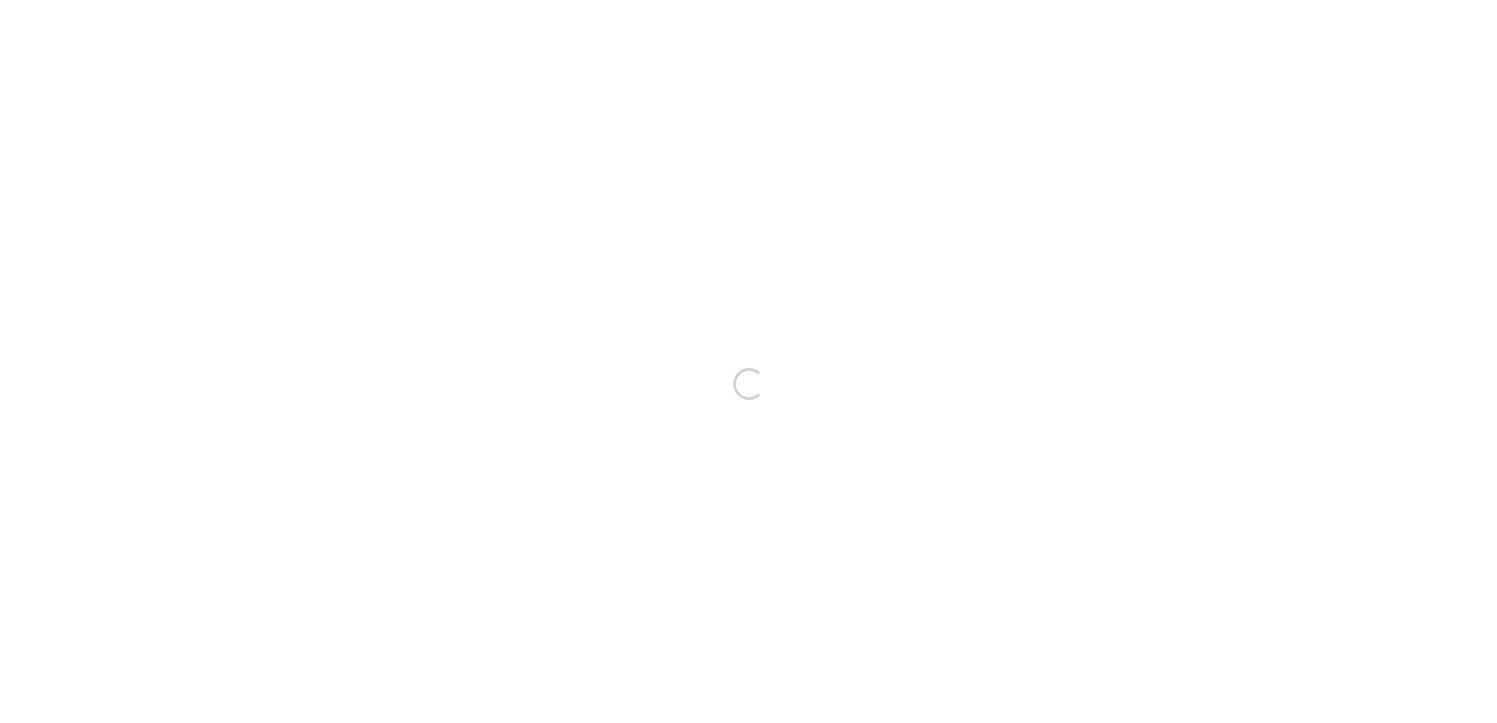 scroll, scrollTop: 0, scrollLeft: 0, axis: both 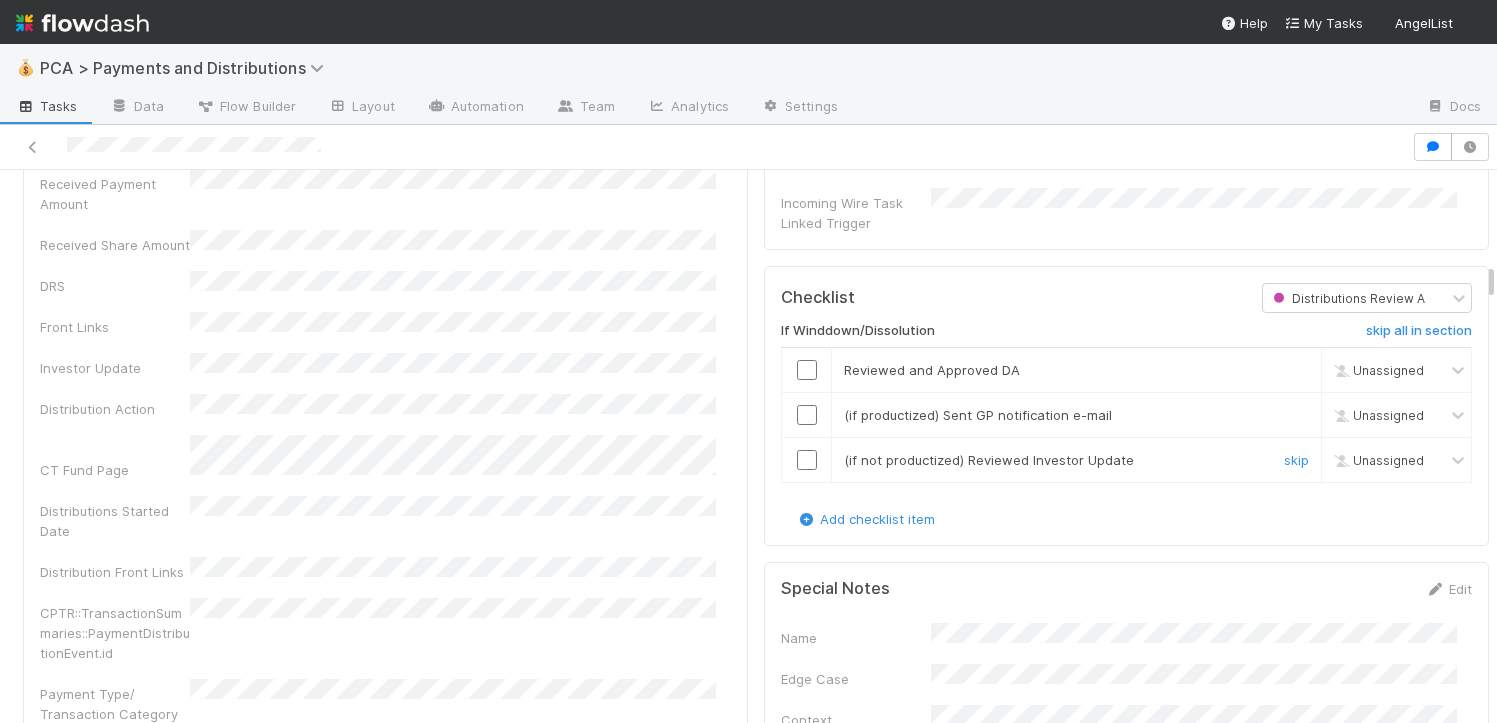 click at bounding box center [807, 460] 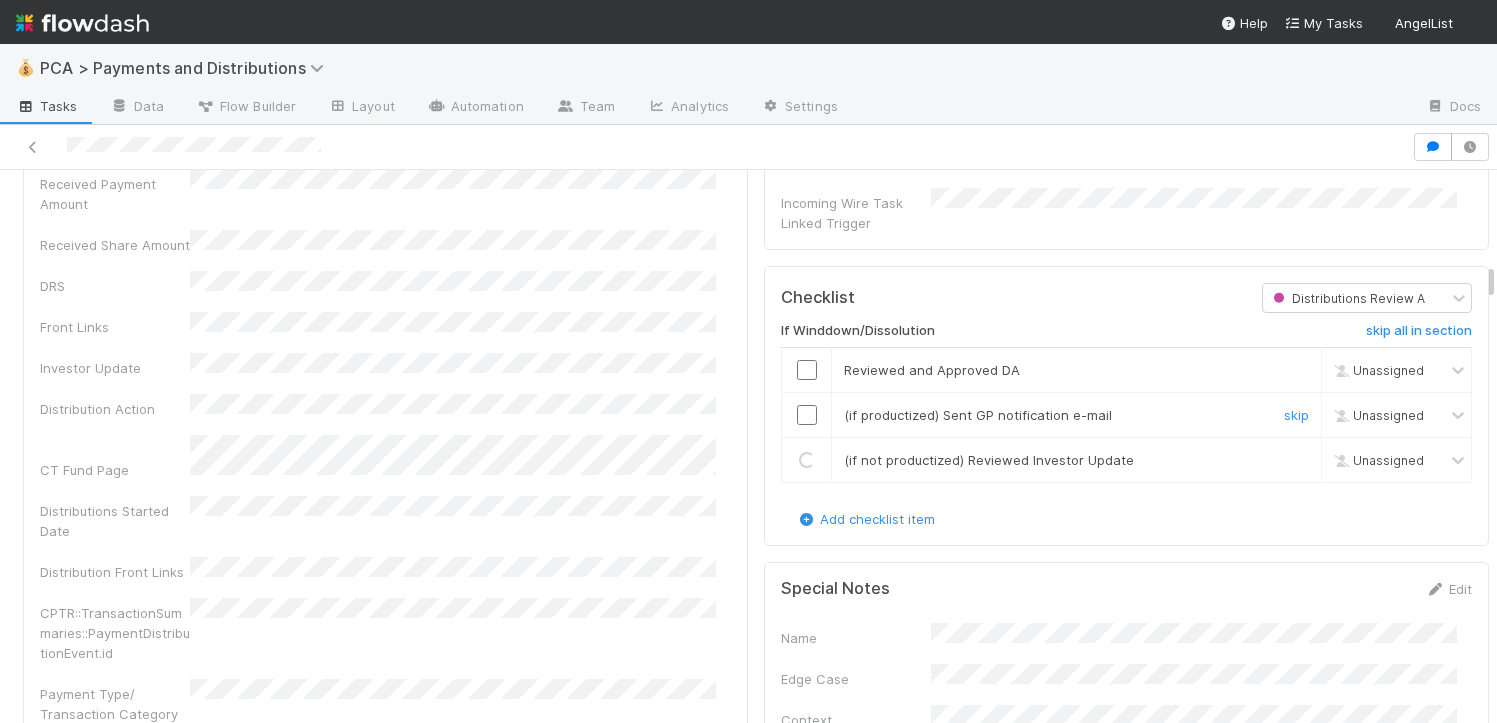 click at bounding box center (807, 415) 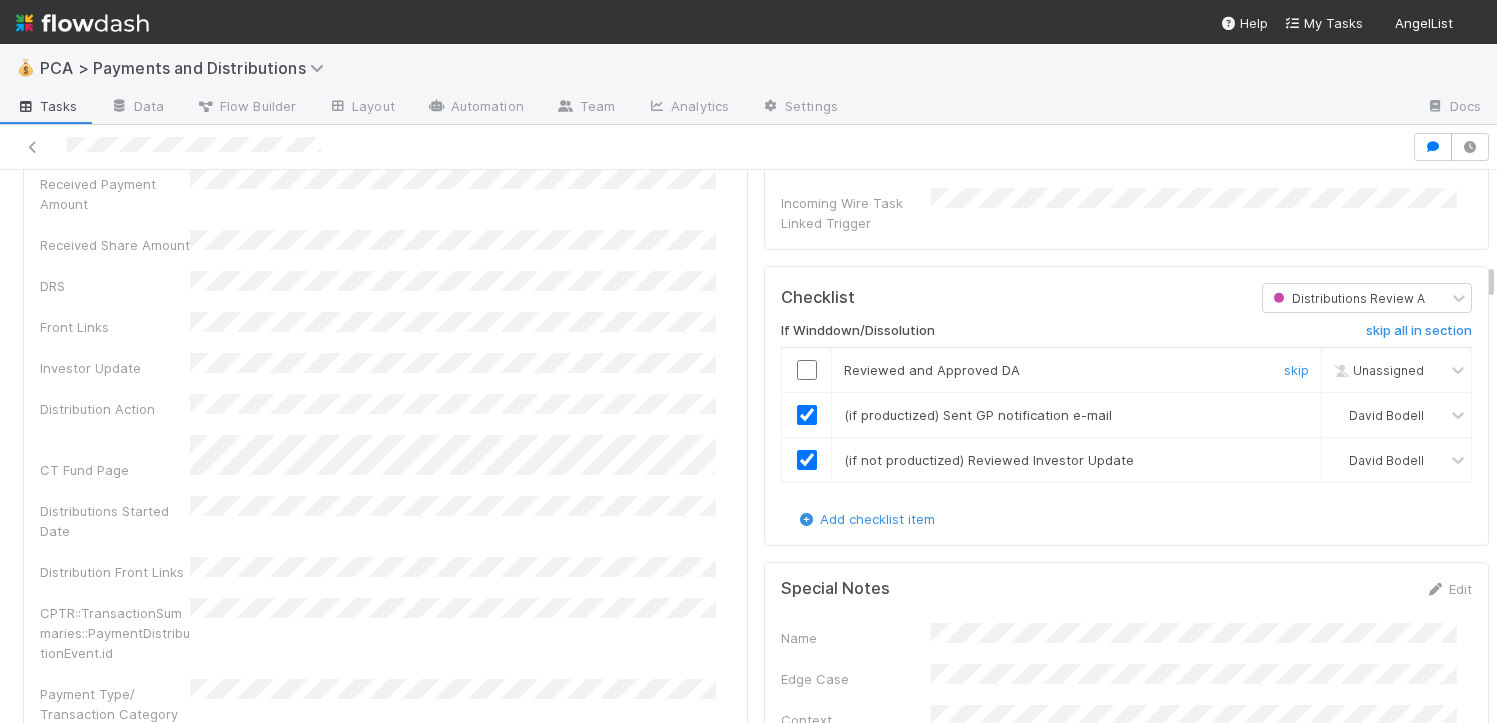 click at bounding box center [807, 370] 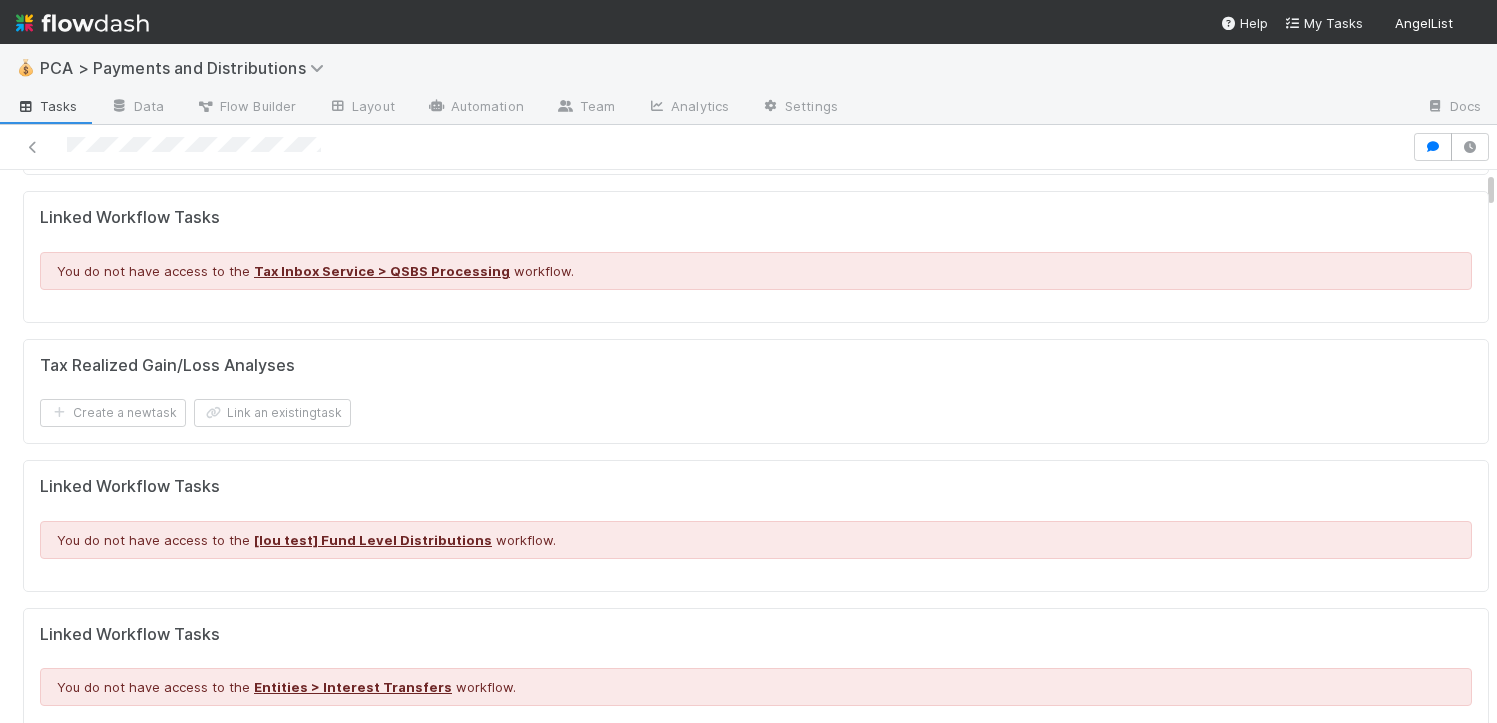 scroll, scrollTop: 0, scrollLeft: 0, axis: both 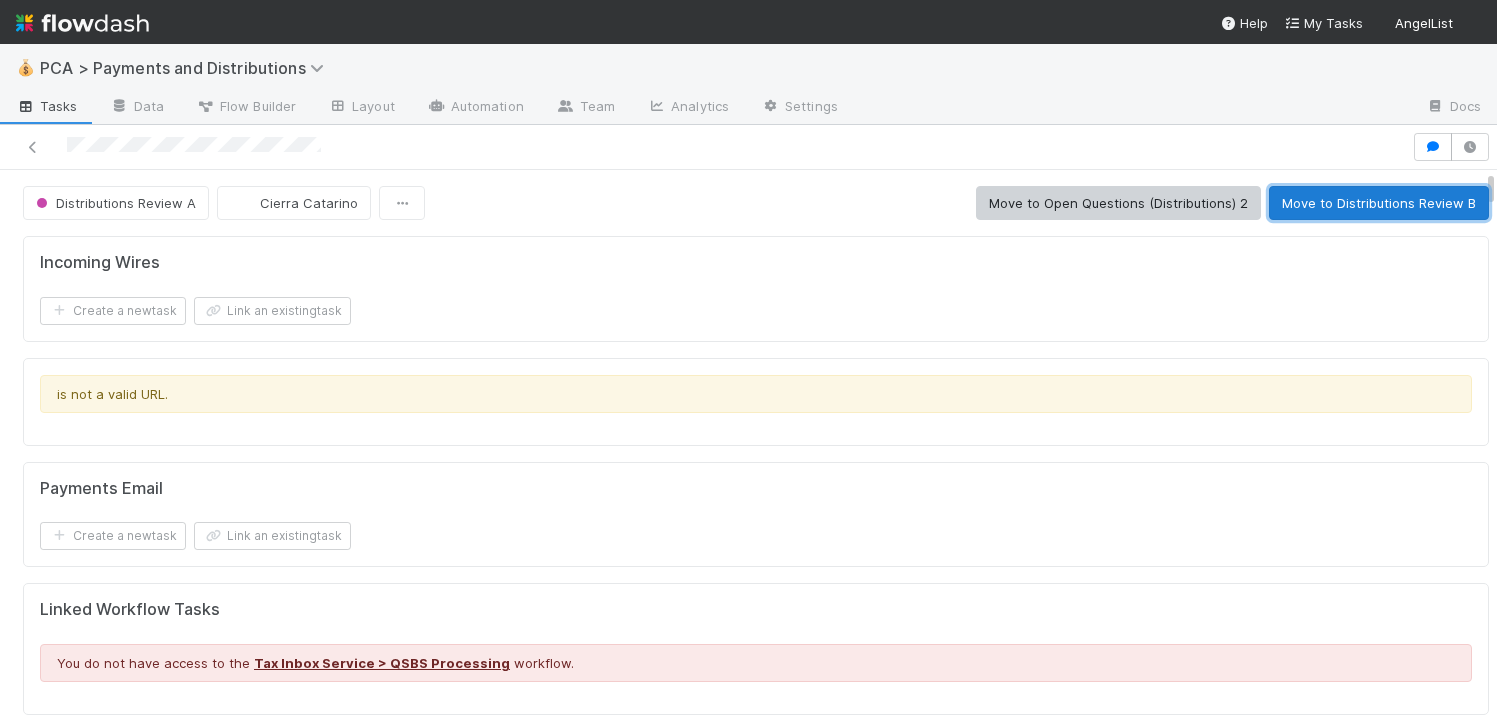 click on "Move to Distributions Review B" at bounding box center (1379, 203) 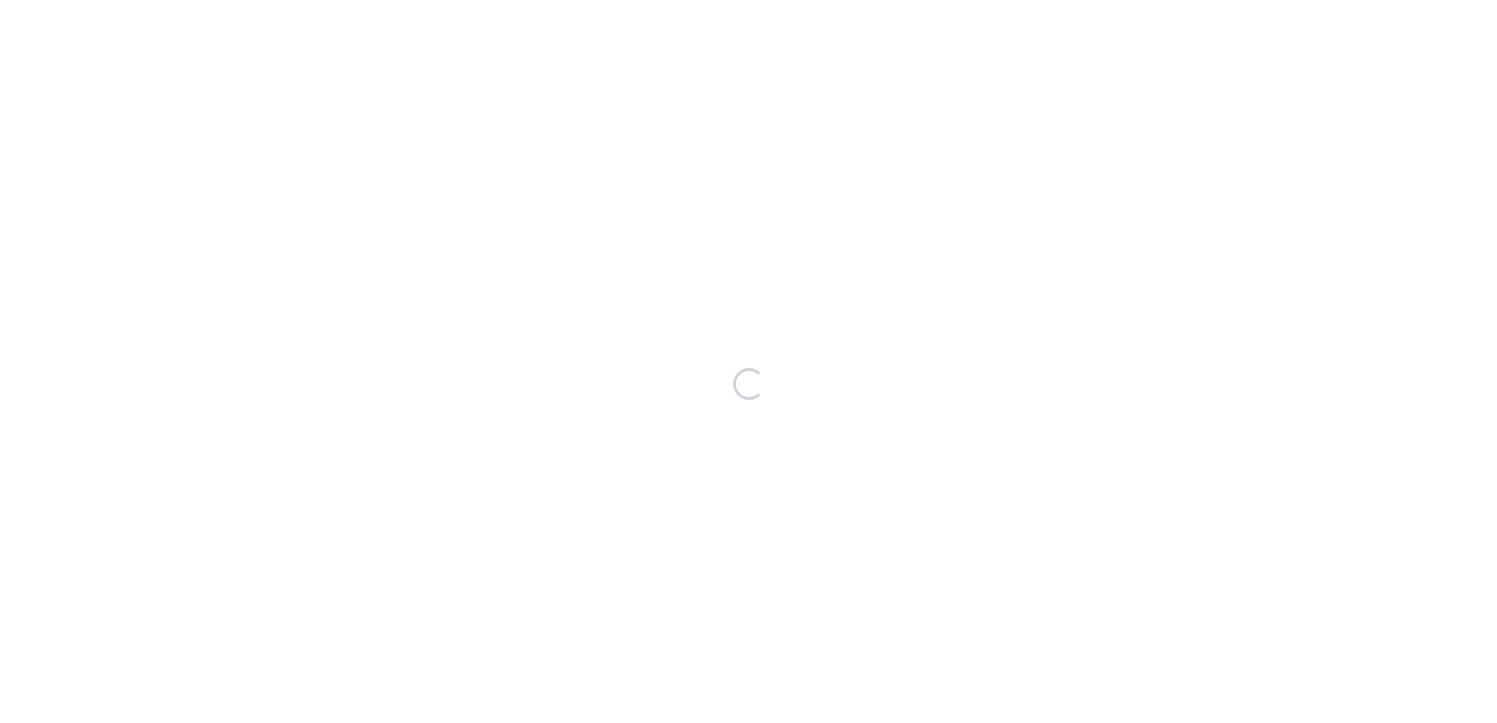 scroll, scrollTop: 0, scrollLeft: 0, axis: both 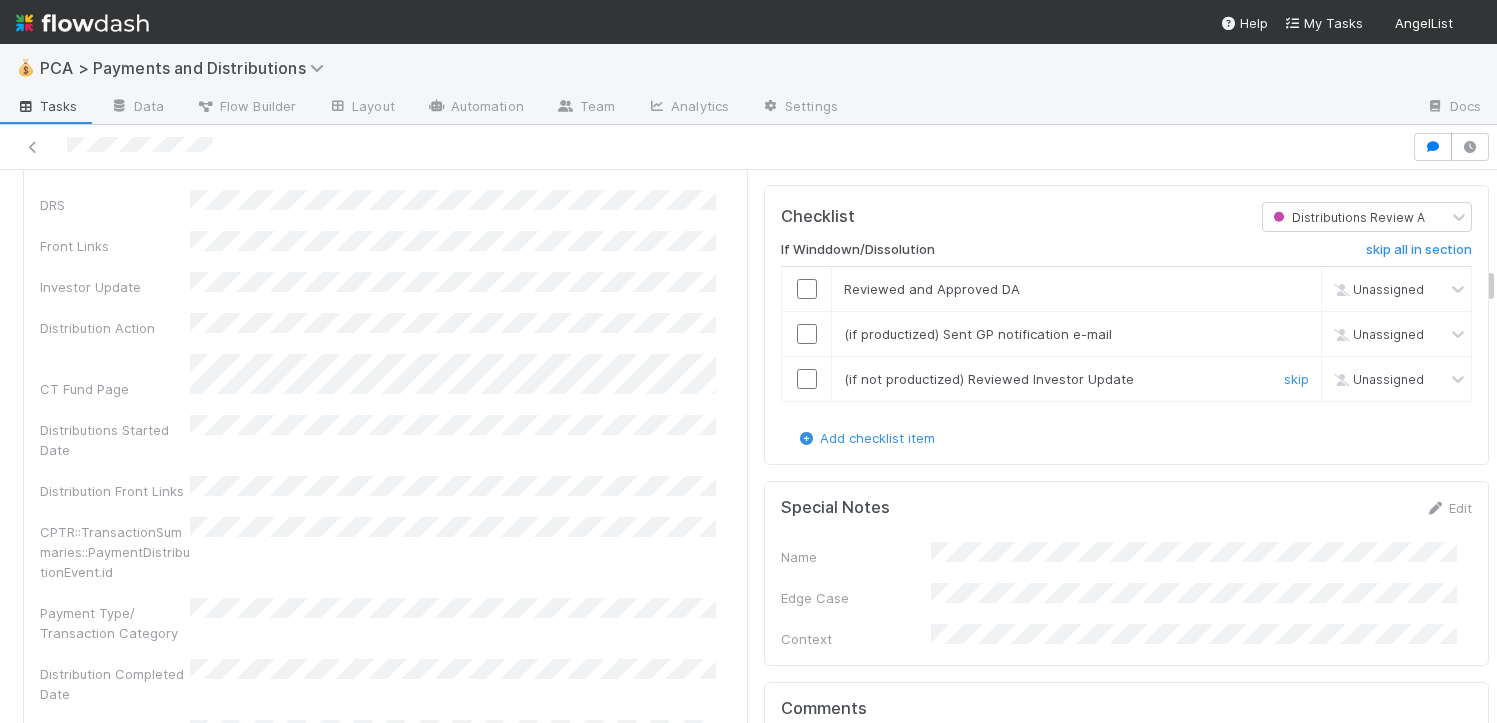 click at bounding box center (807, 379) 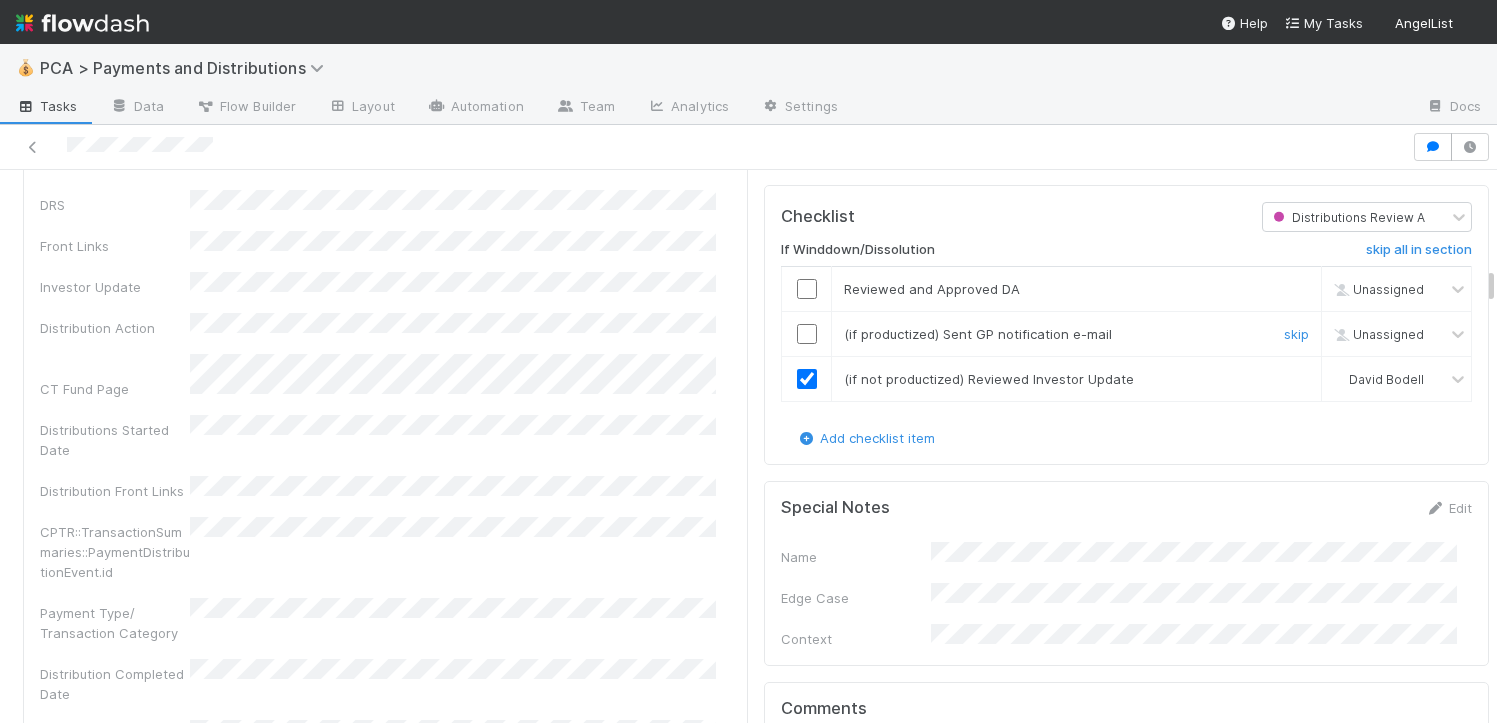 click at bounding box center [807, 333] 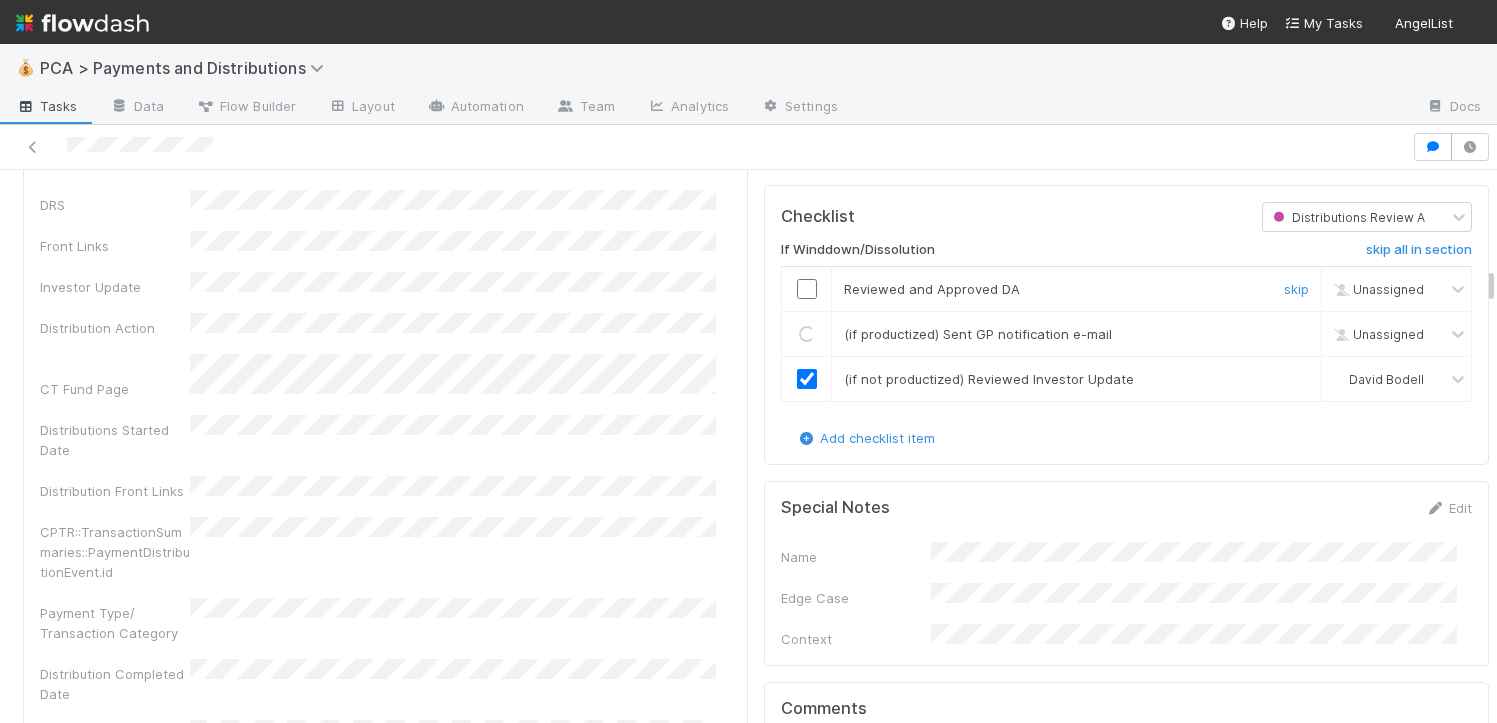 click at bounding box center [807, 289] 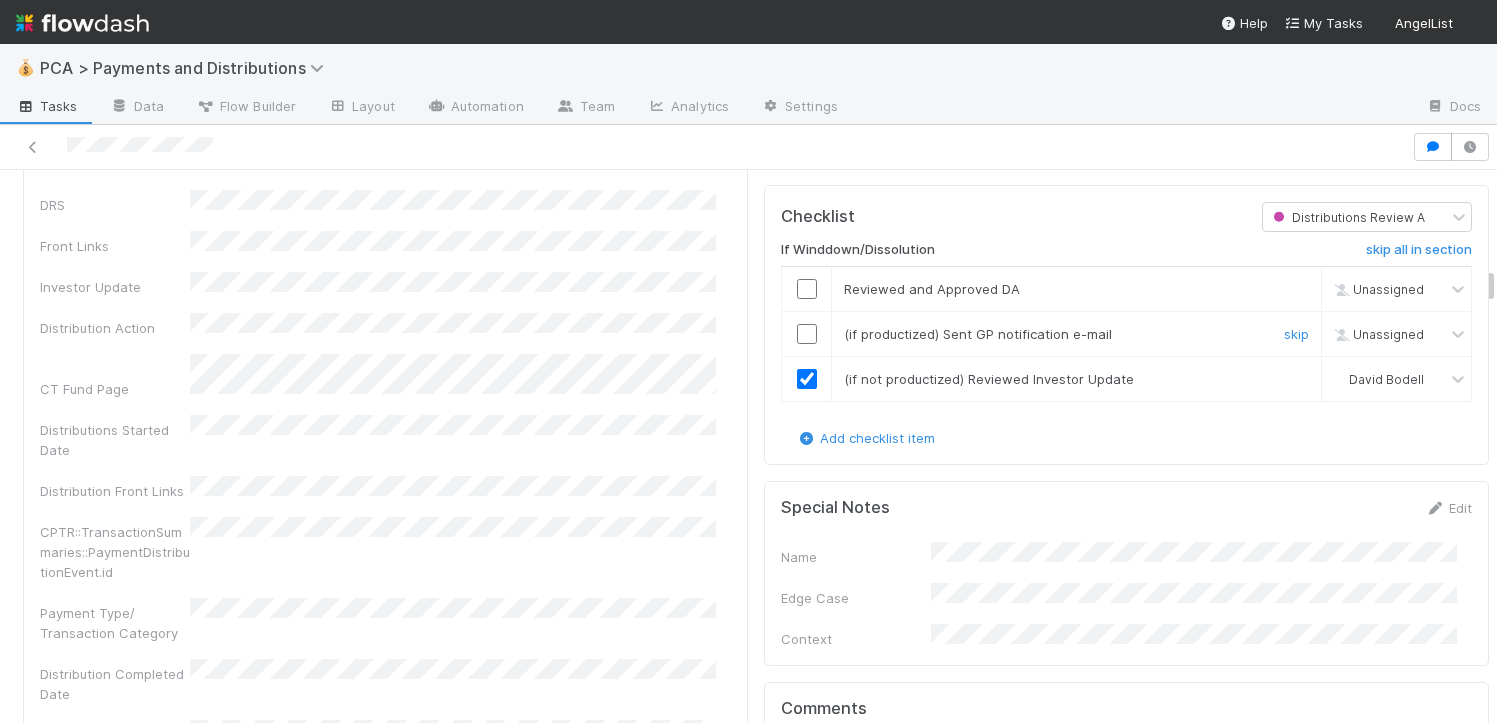 click at bounding box center [807, 334] 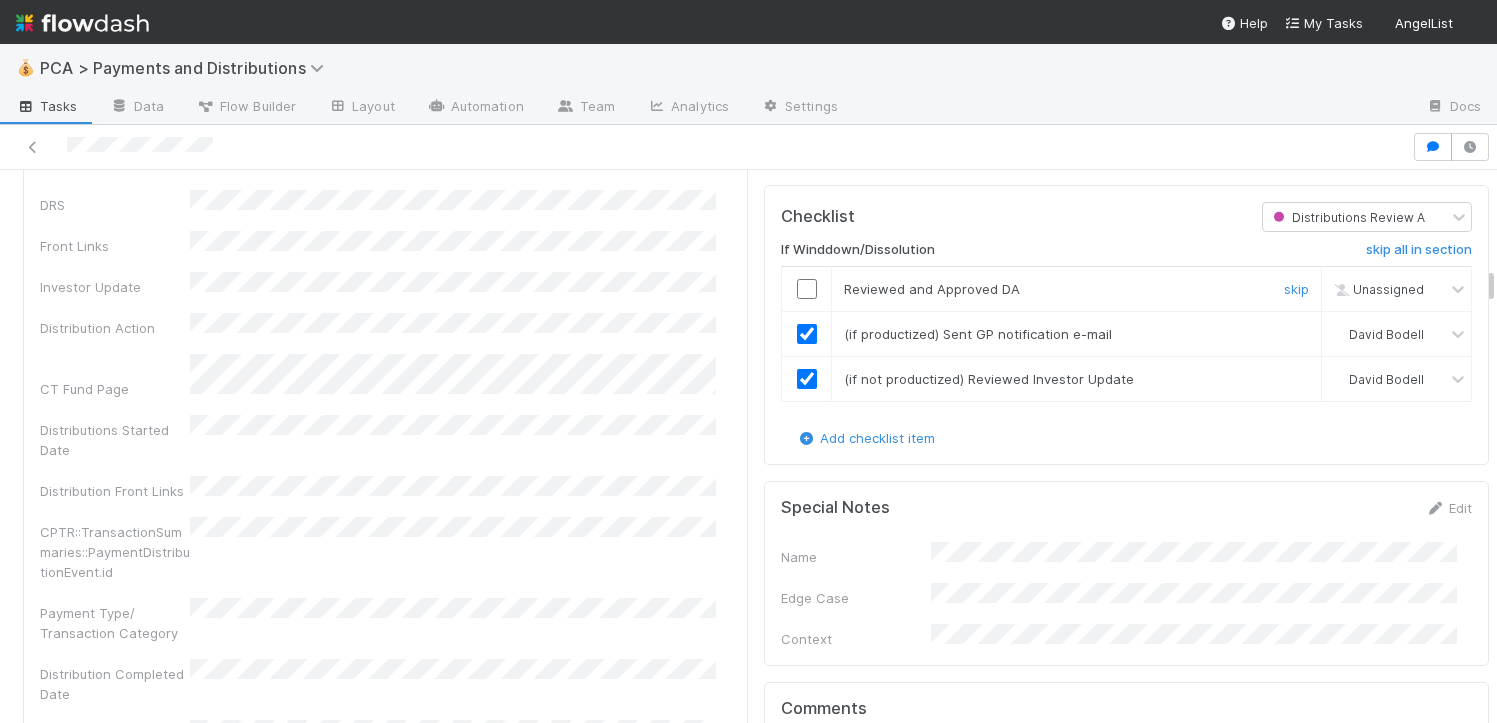 click at bounding box center (807, 288) 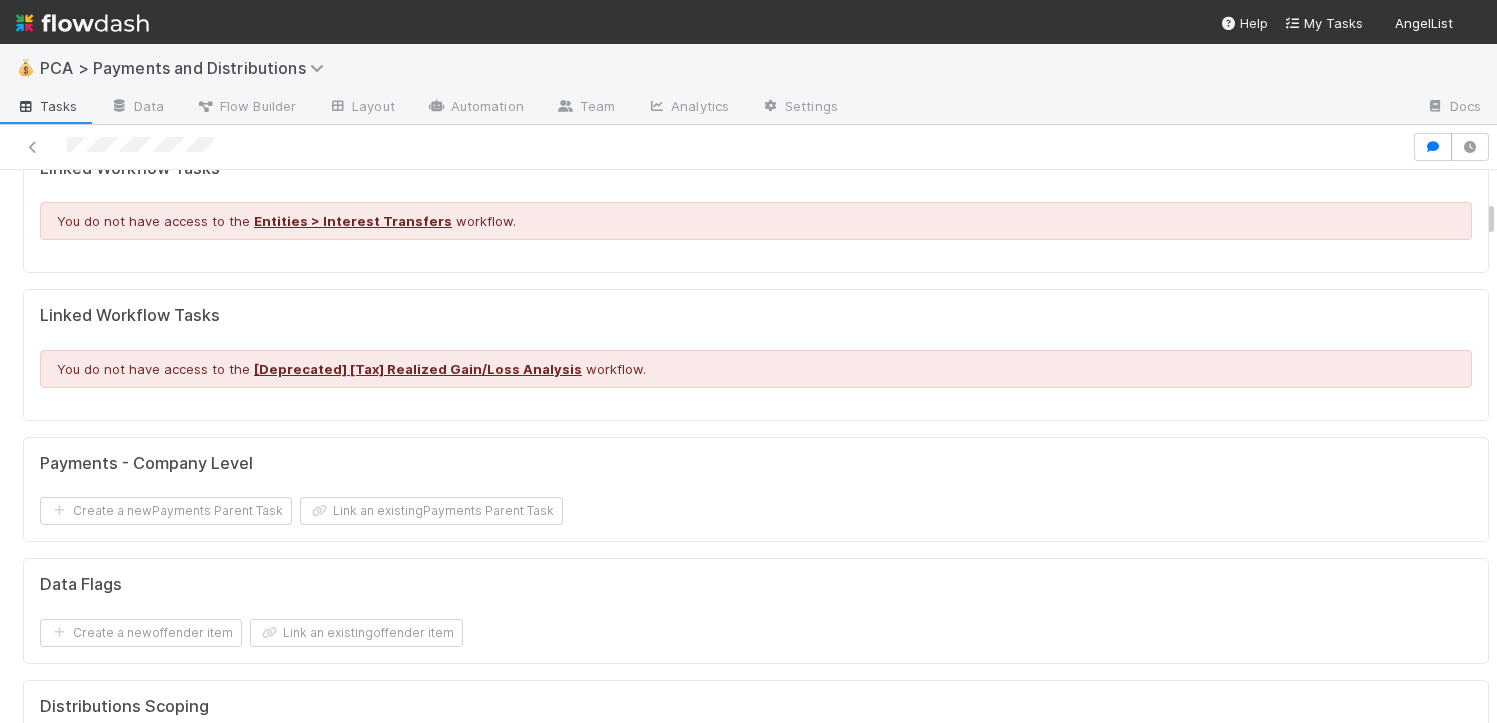 scroll, scrollTop: 0, scrollLeft: 0, axis: both 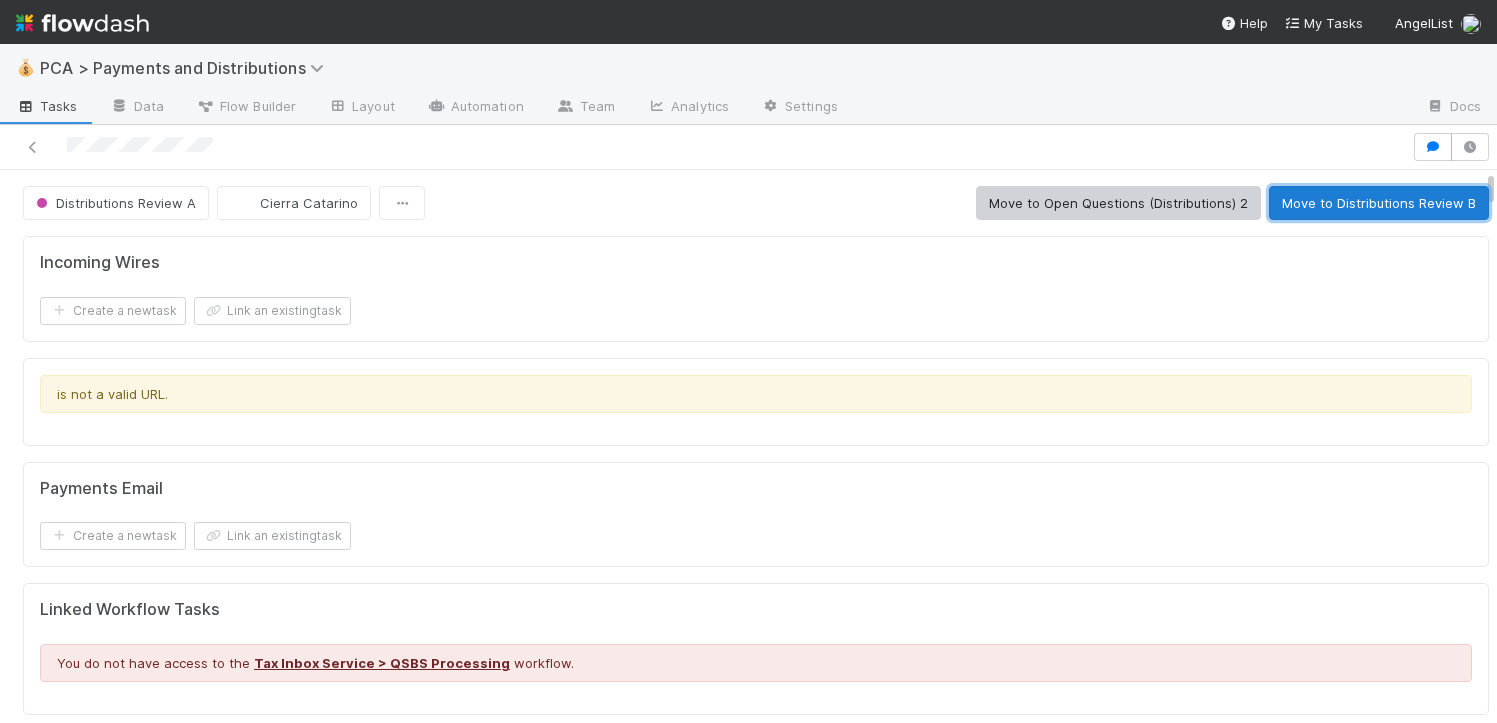 click on "Move to Distributions Review B" at bounding box center (1379, 203) 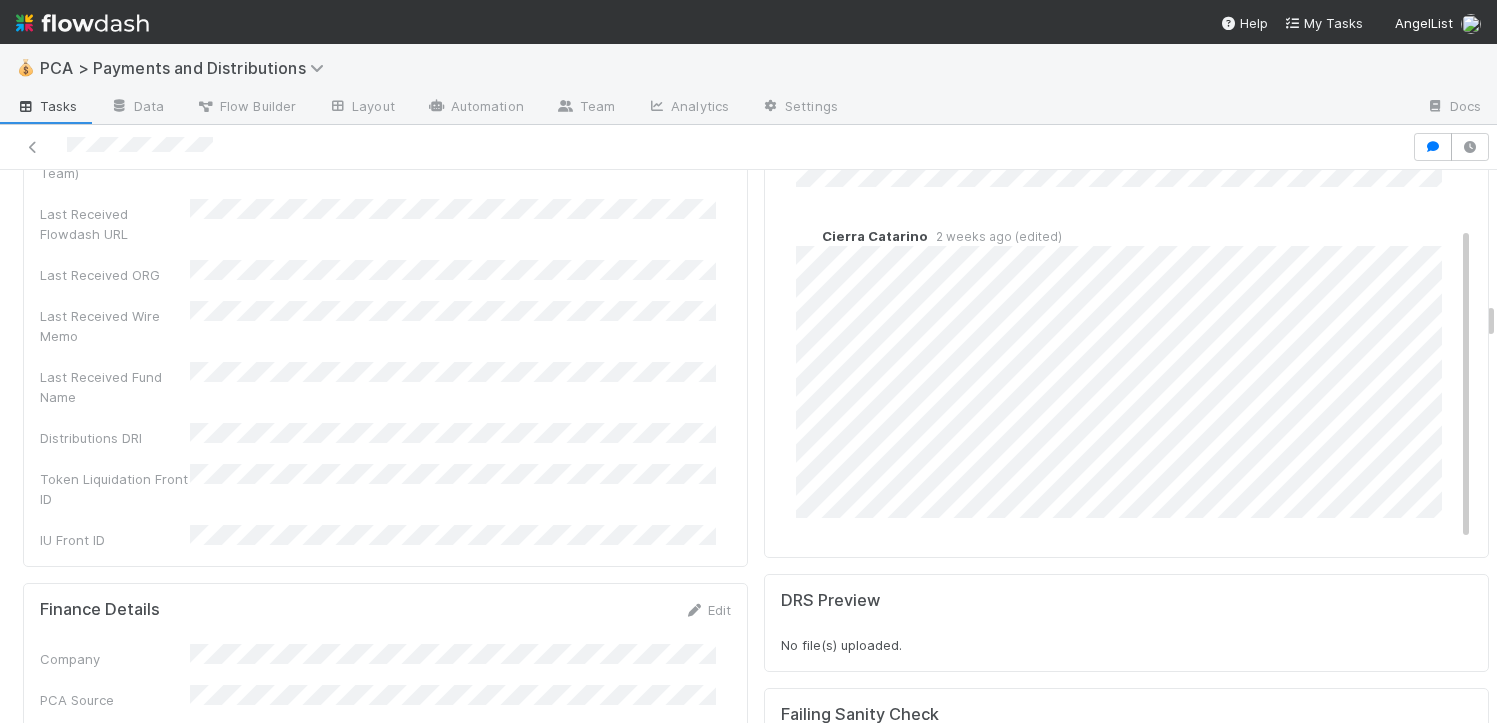 scroll, scrollTop: 3049, scrollLeft: 0, axis: vertical 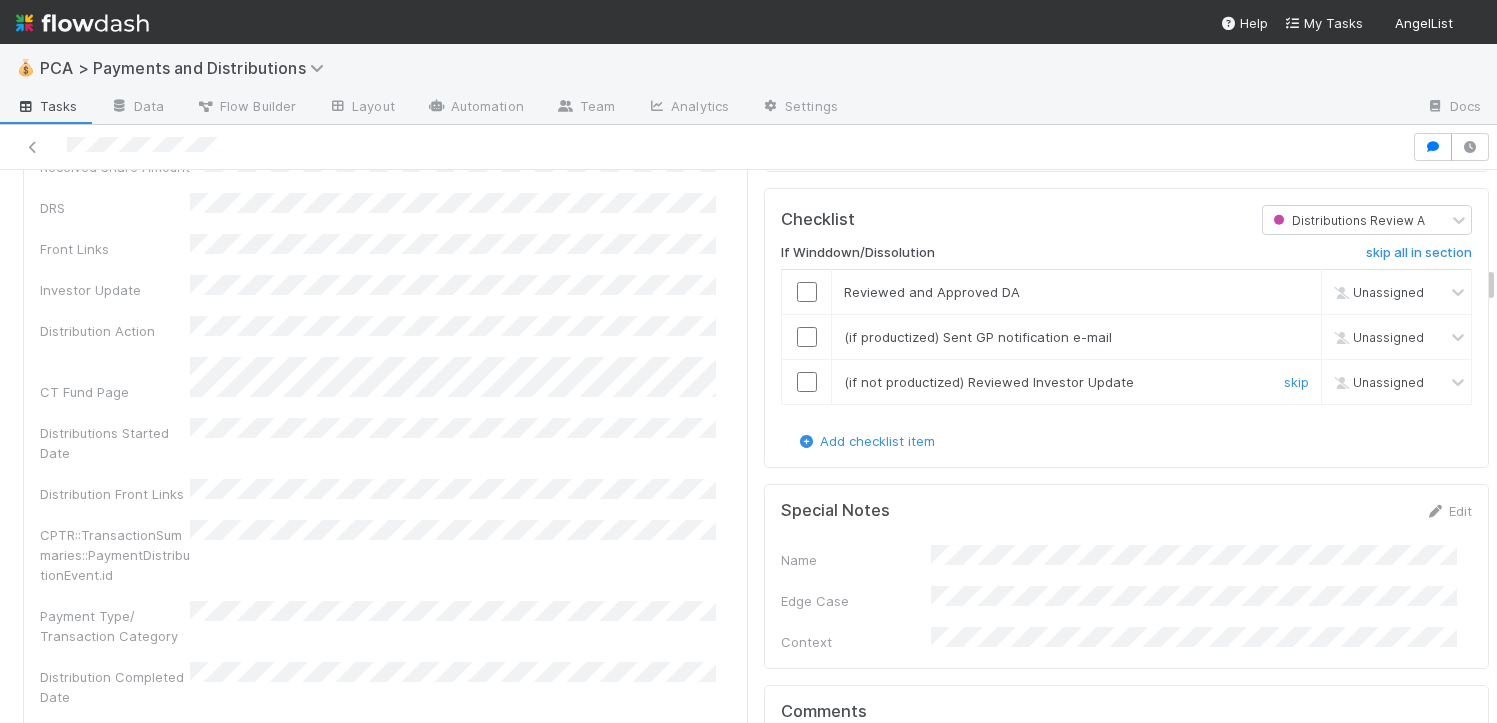 click at bounding box center (807, 382) 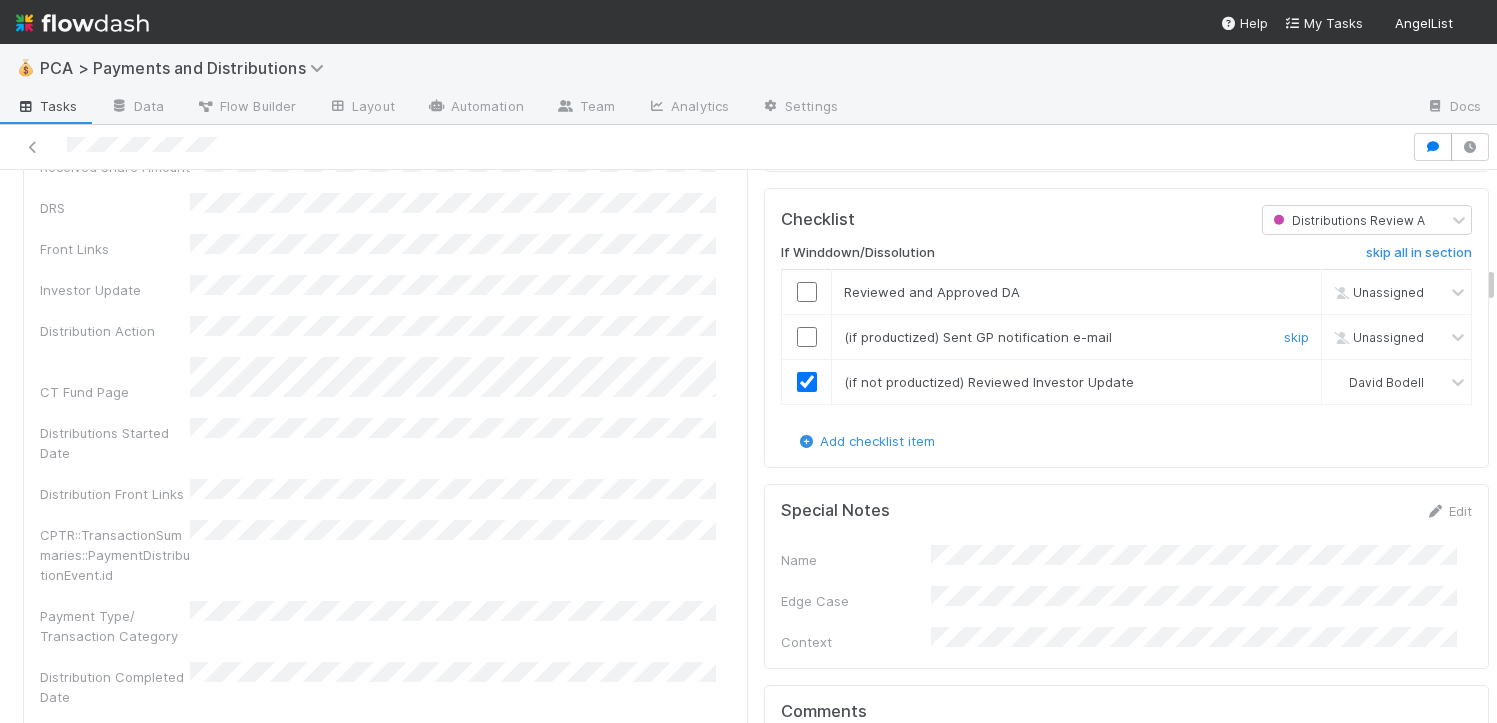 click at bounding box center [807, 337] 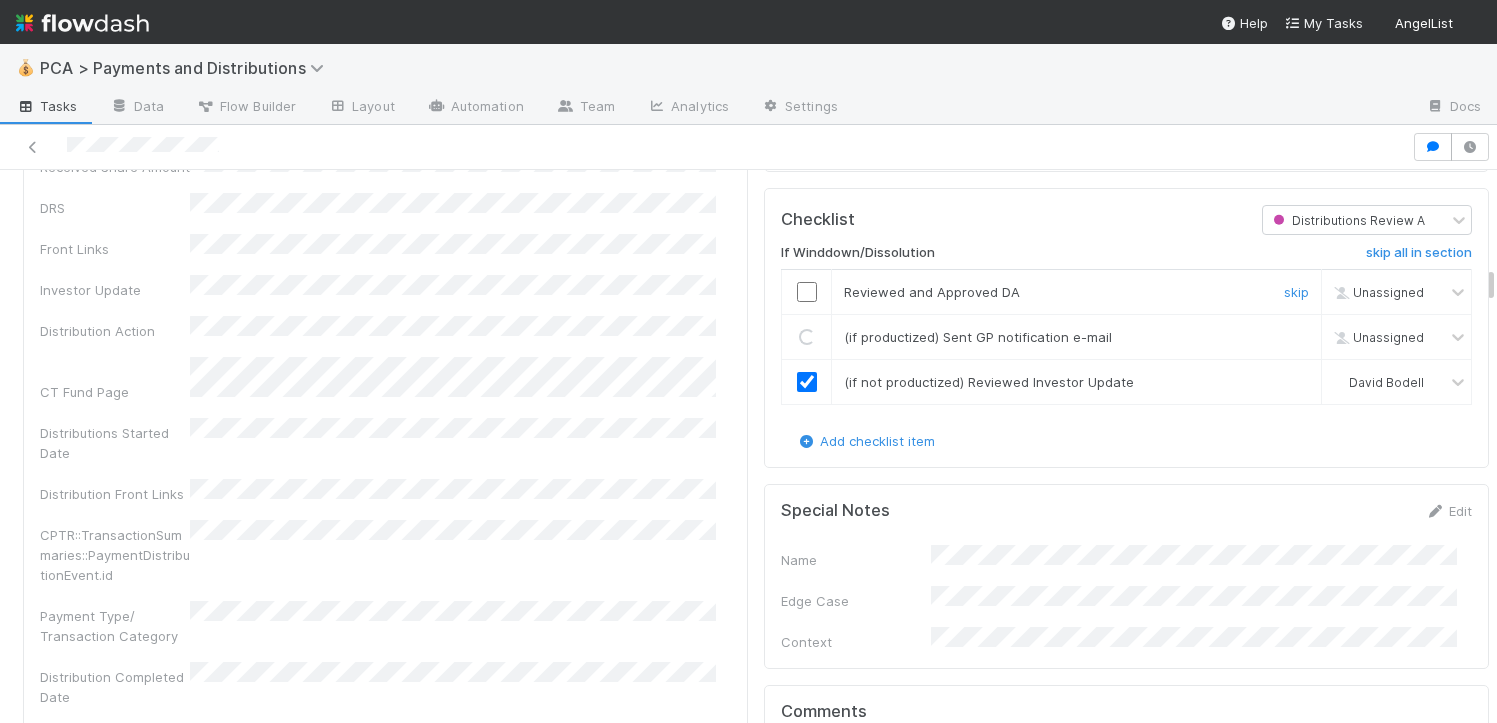 click at bounding box center (807, 291) 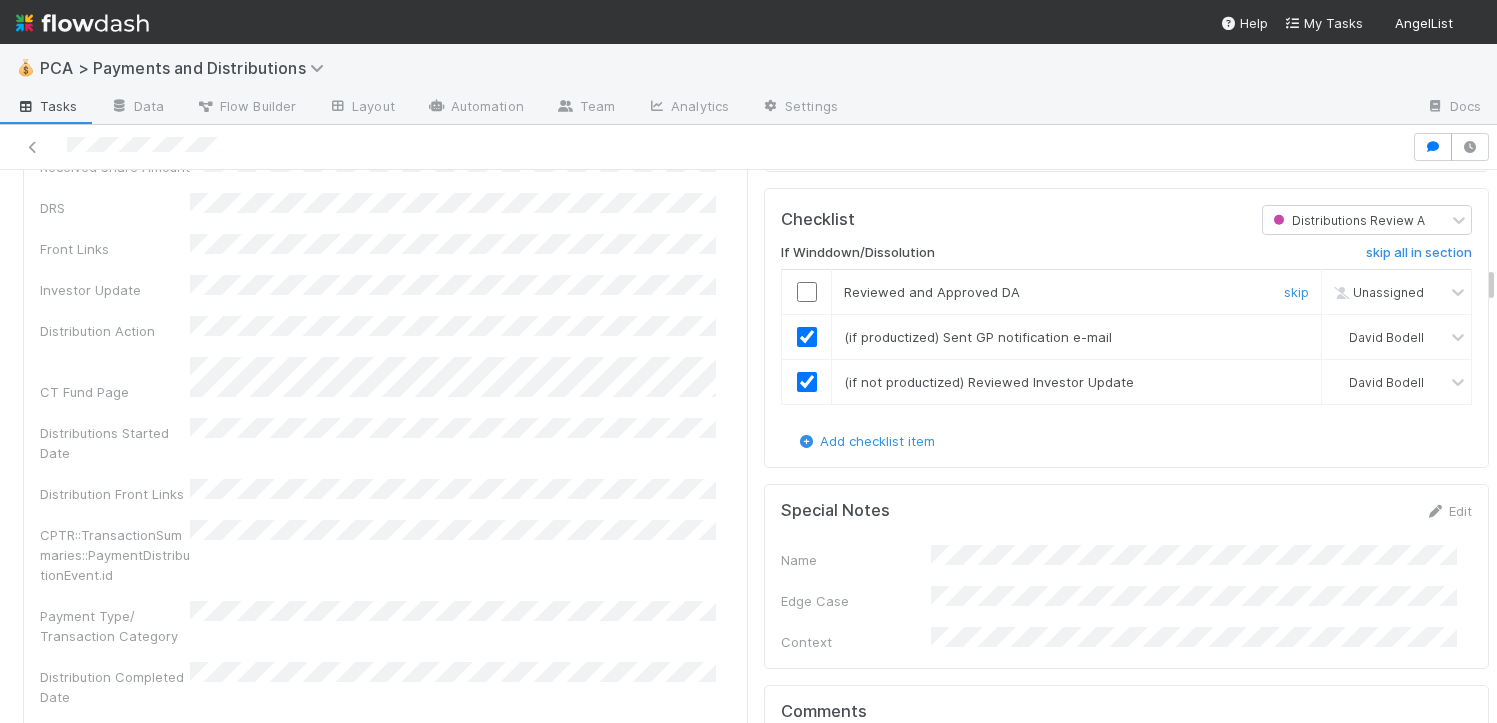 click at bounding box center [807, 292] 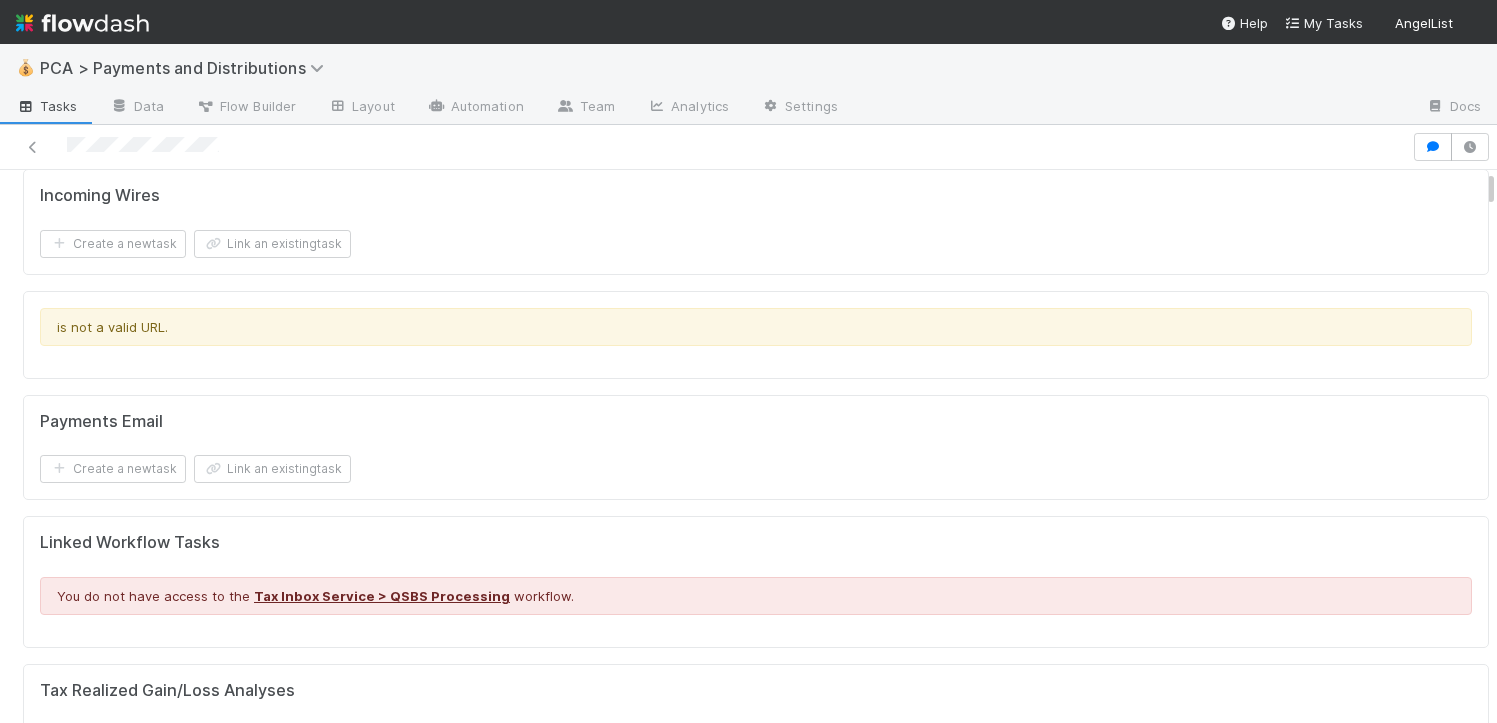 scroll, scrollTop: 0, scrollLeft: 0, axis: both 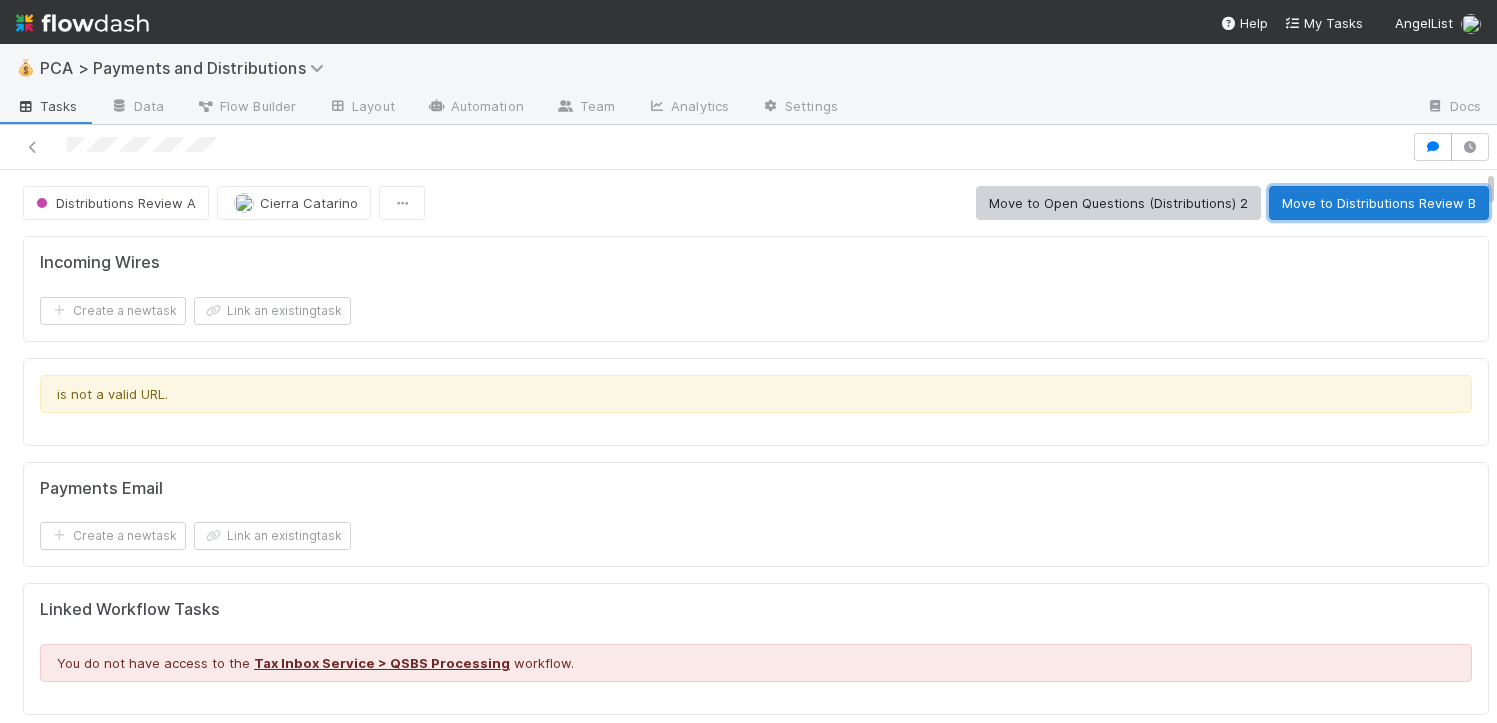 click on "Move to Distributions Review B" at bounding box center (1379, 203) 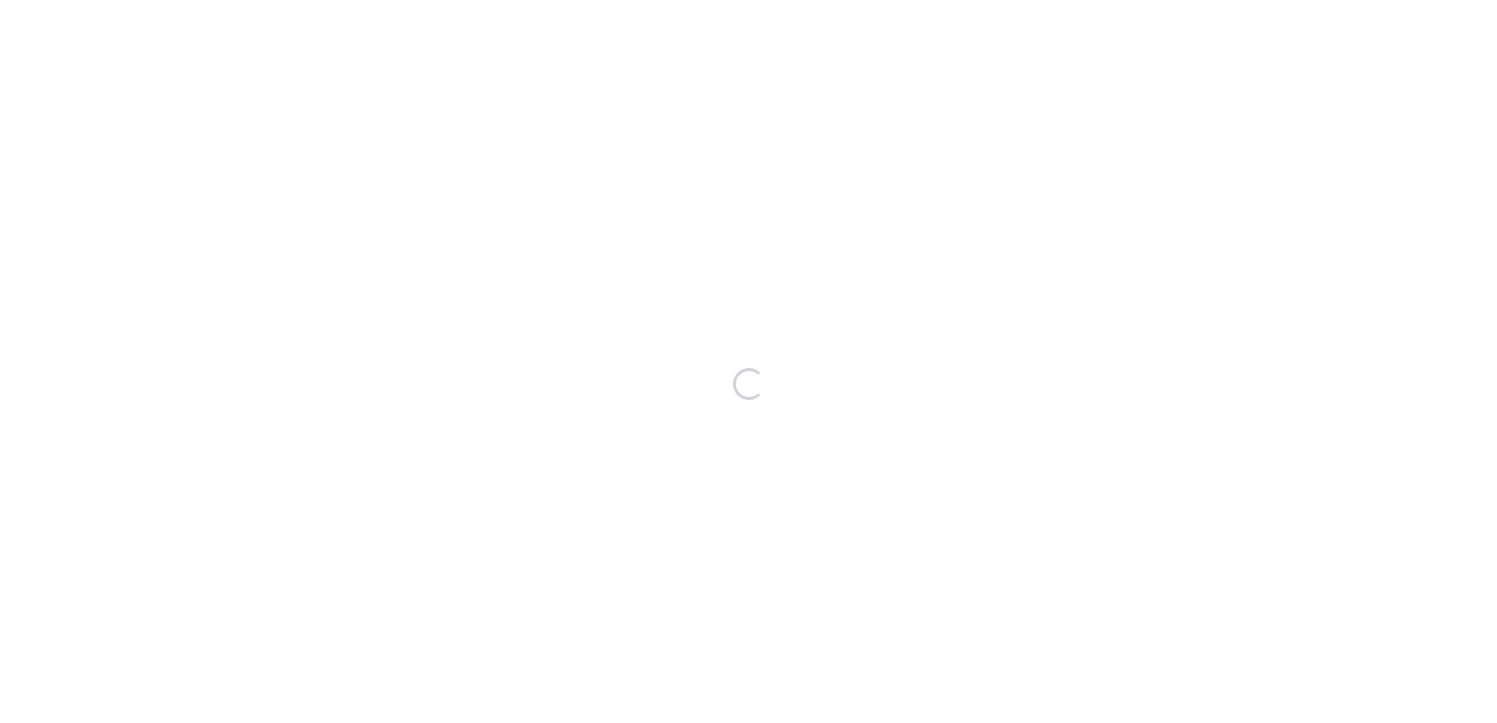 scroll, scrollTop: 0, scrollLeft: 0, axis: both 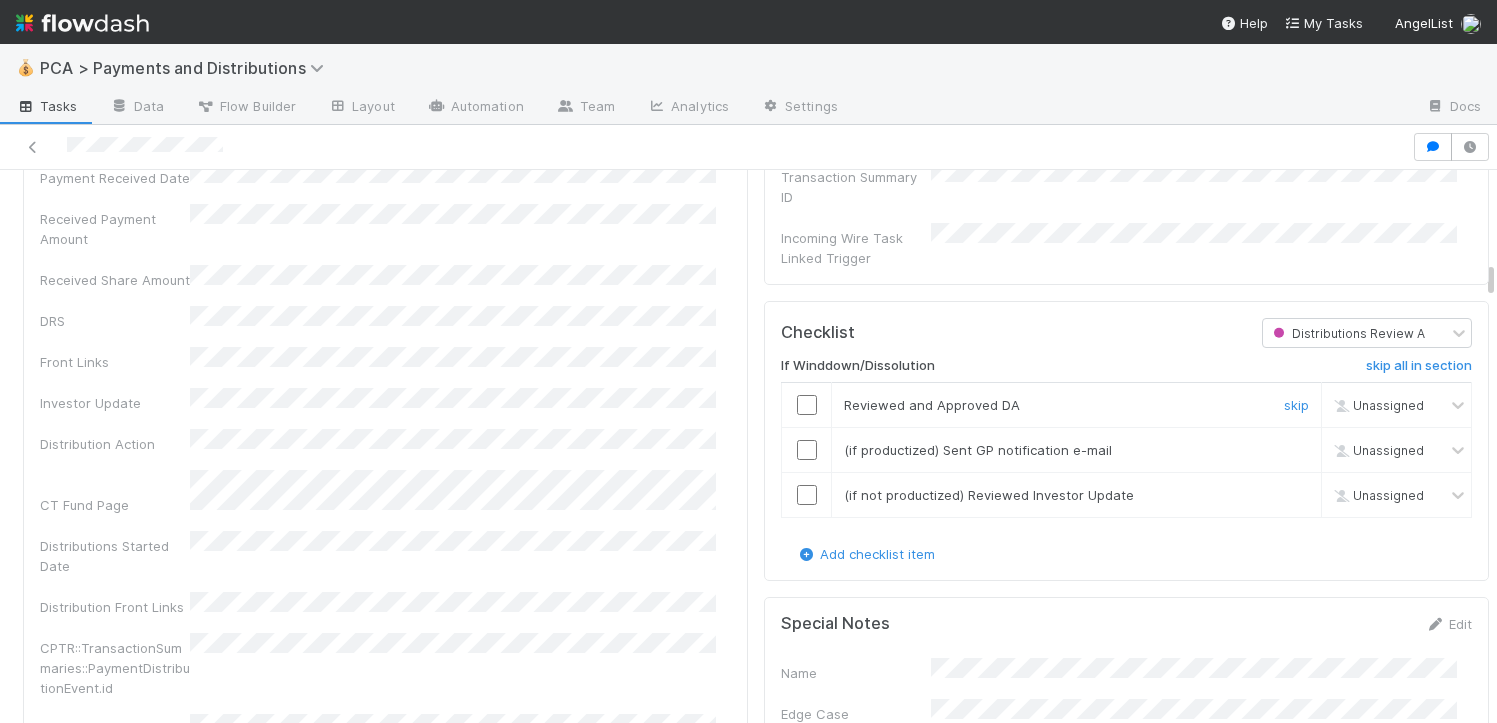 click at bounding box center [807, 405] 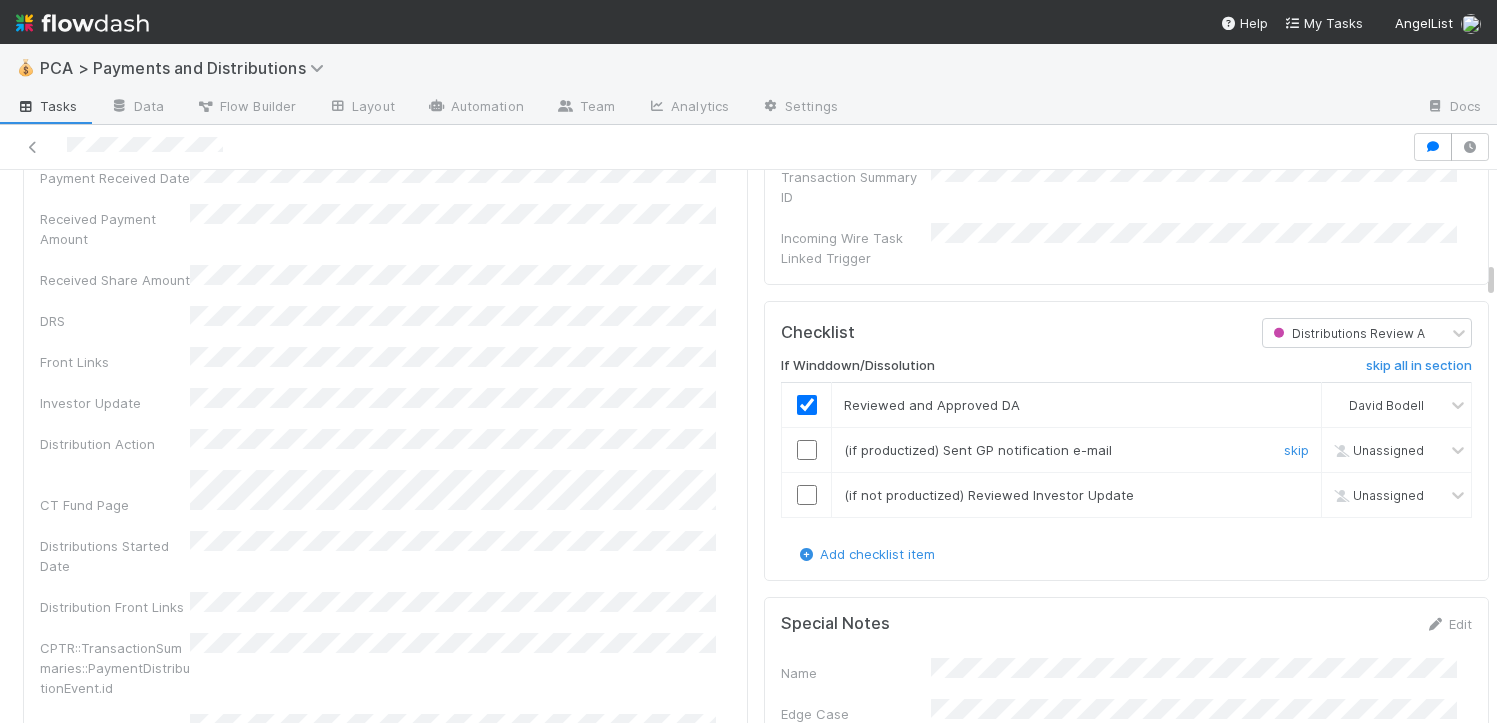 click at bounding box center (807, 450) 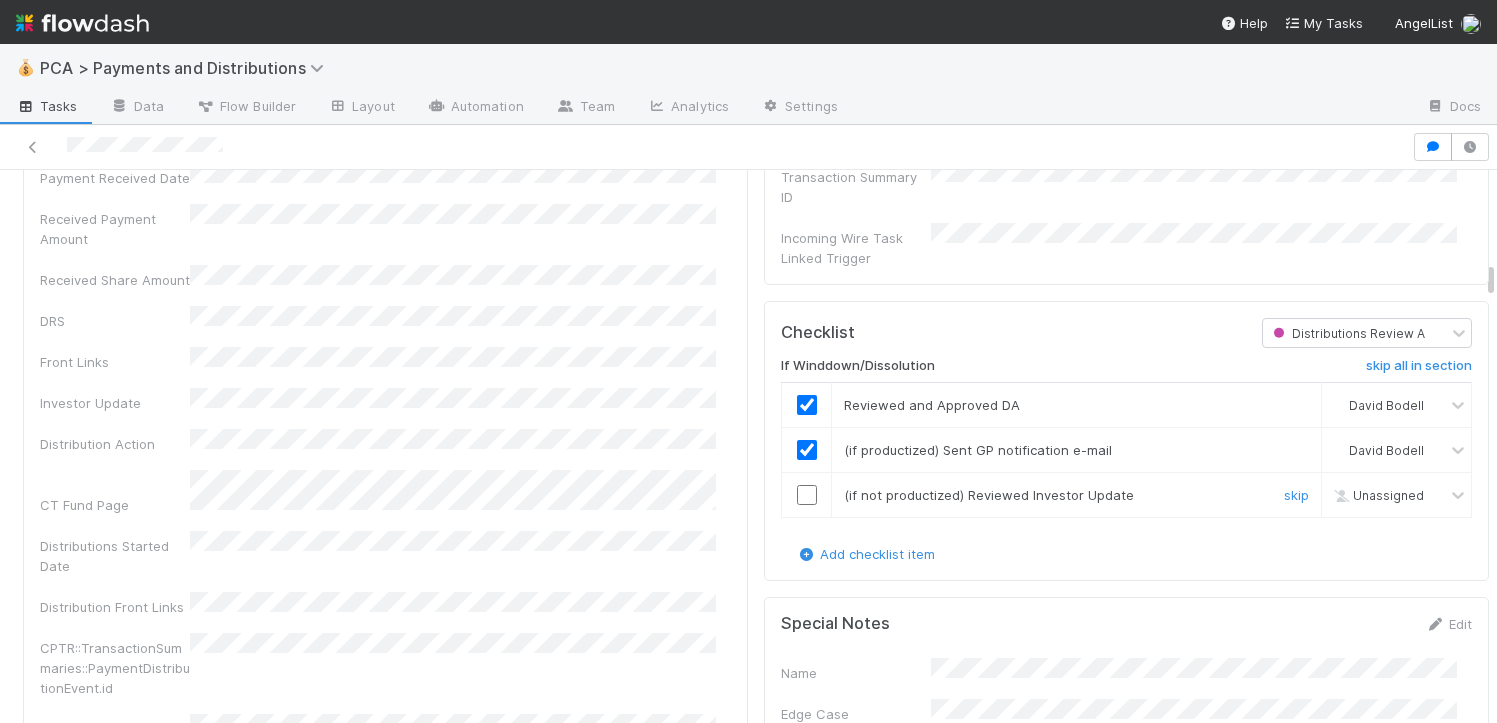 click at bounding box center [807, 495] 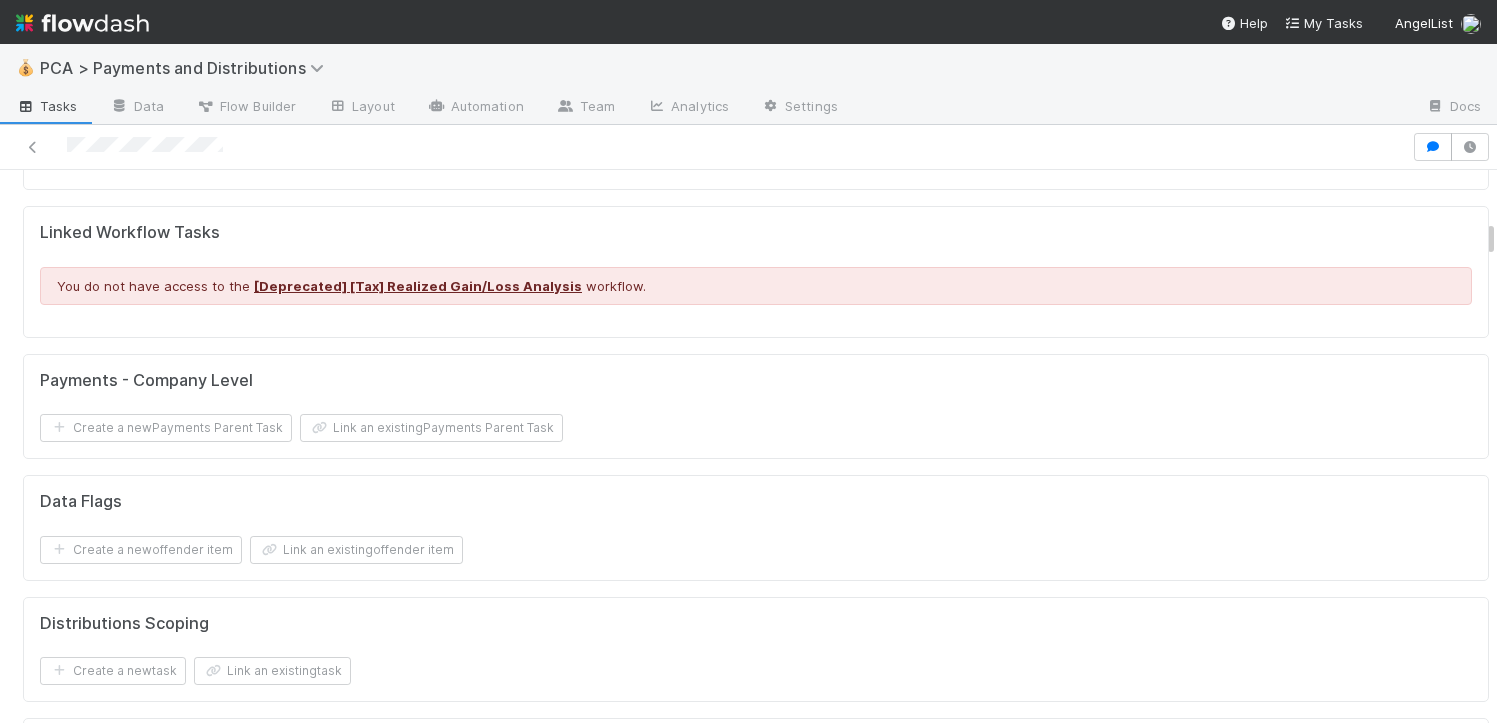 scroll, scrollTop: 0, scrollLeft: 0, axis: both 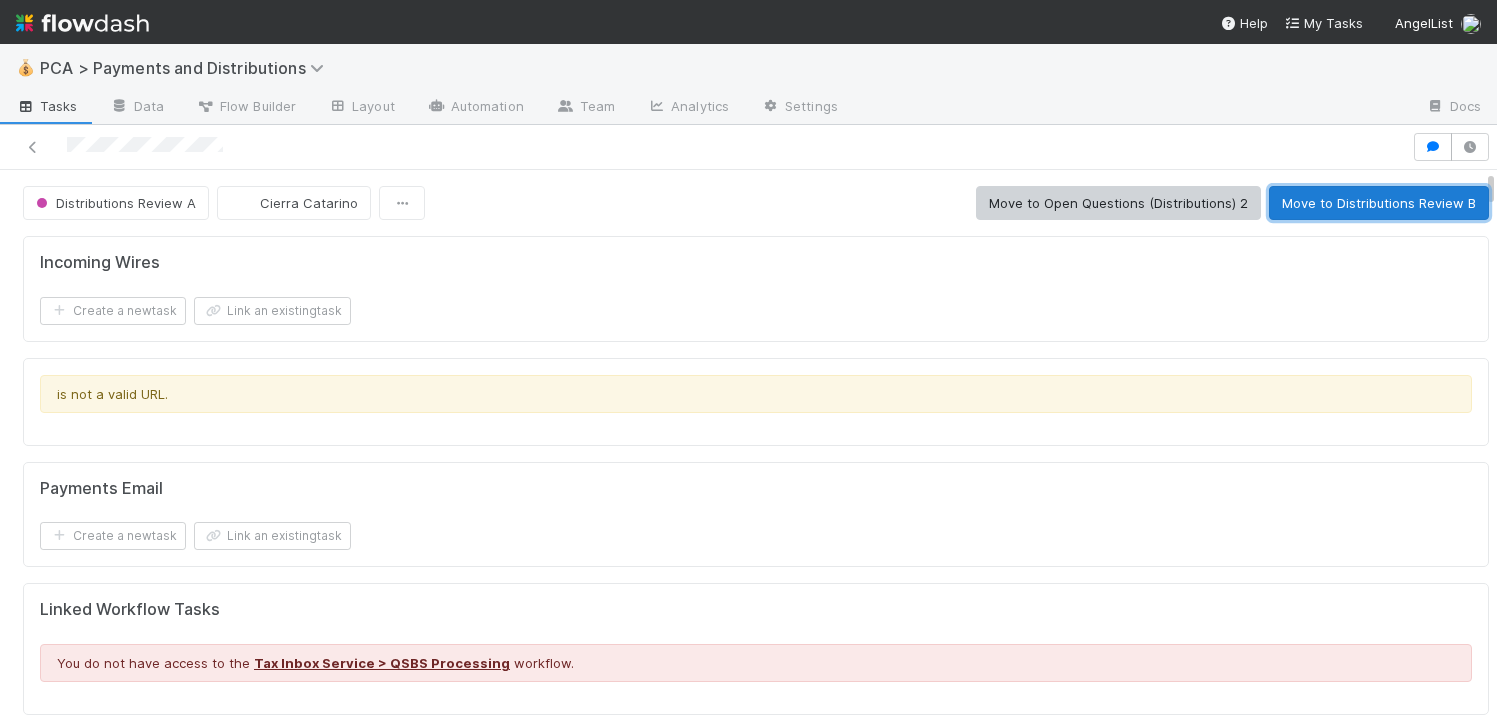 click on "Move to Distributions Review B" at bounding box center [1379, 203] 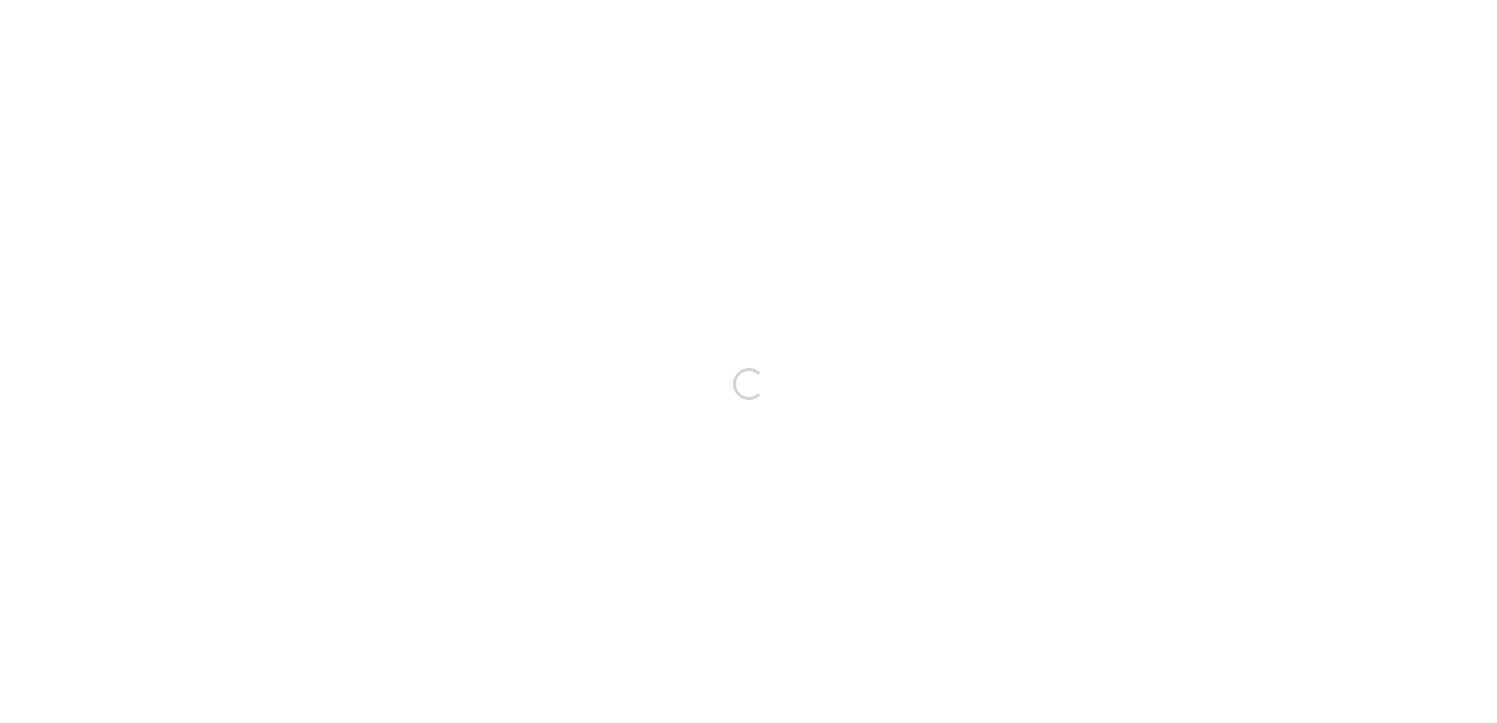 scroll, scrollTop: 0, scrollLeft: 0, axis: both 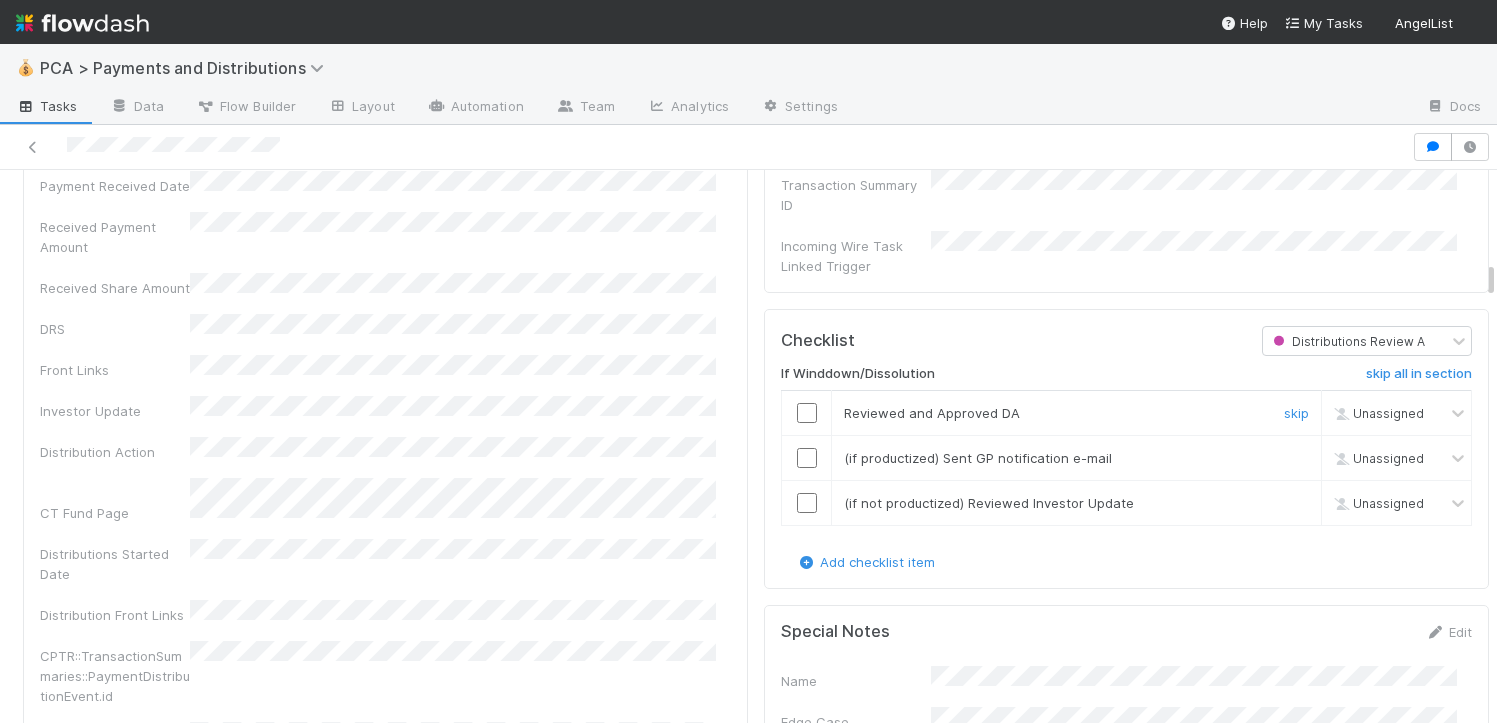 click at bounding box center (807, 413) 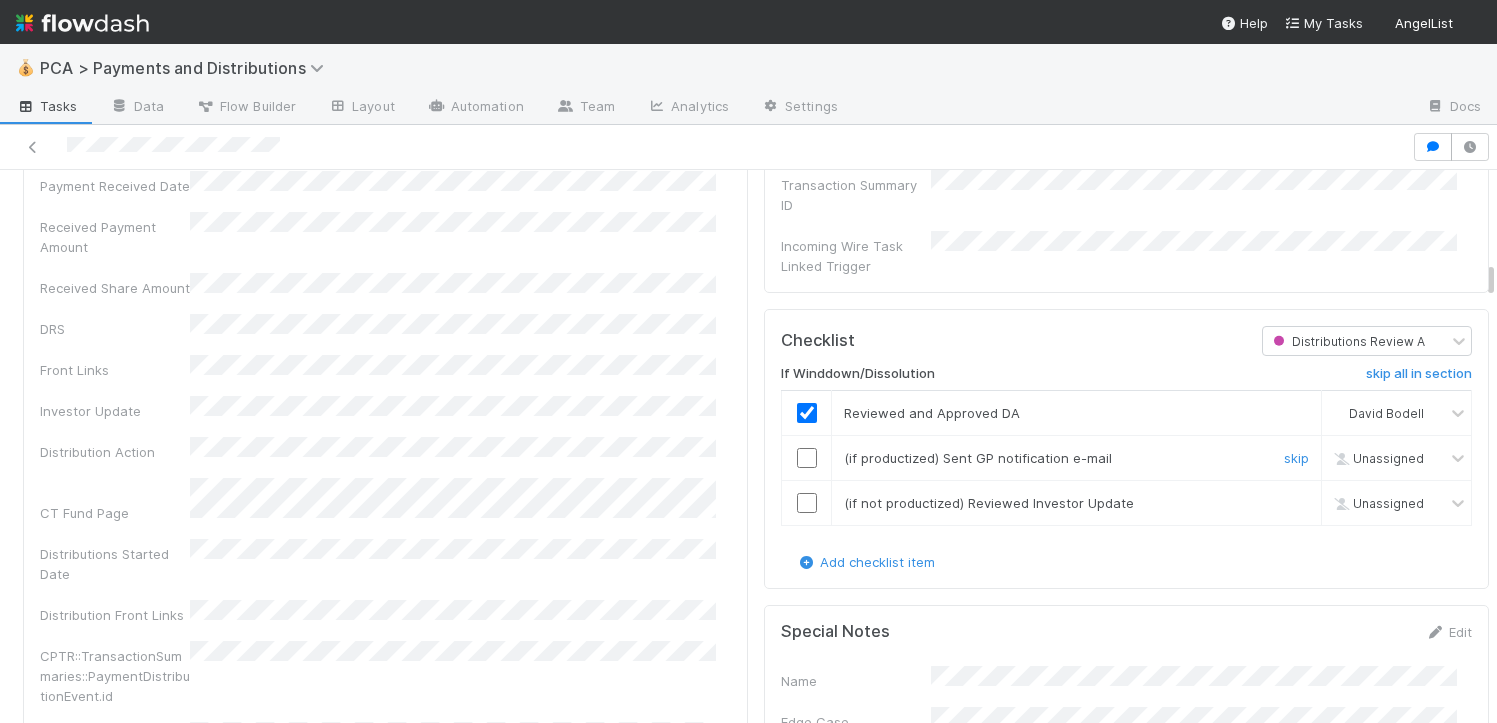 click at bounding box center (807, 457) 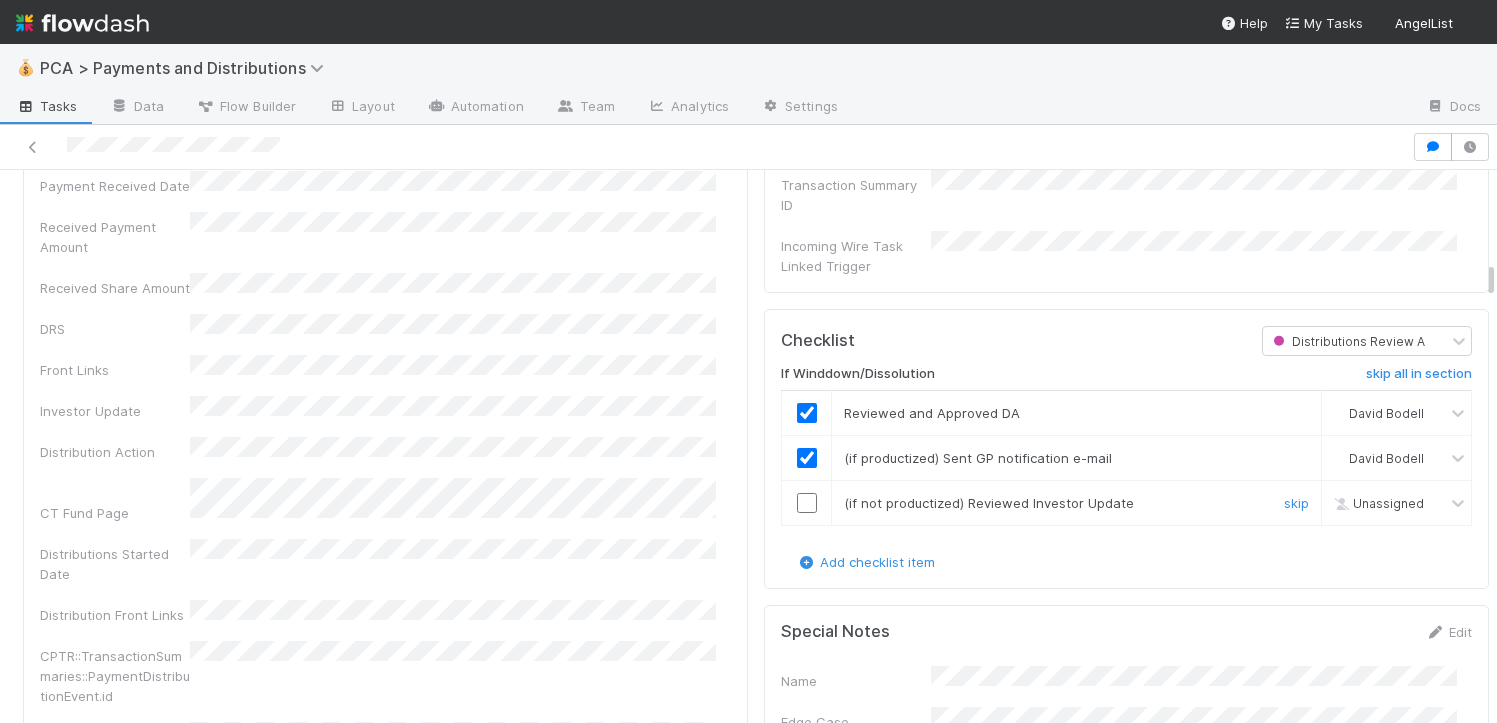 click at bounding box center [807, 503] 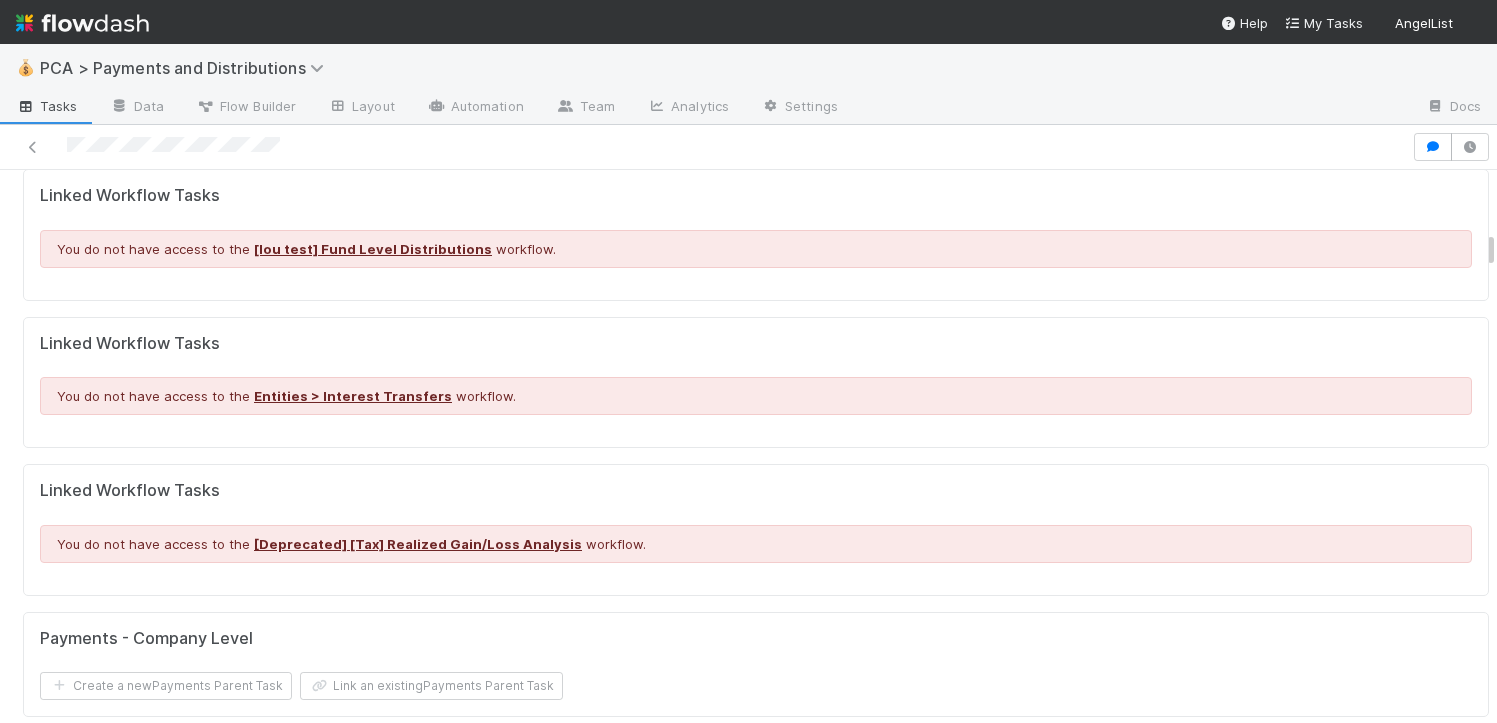 scroll, scrollTop: 0, scrollLeft: 0, axis: both 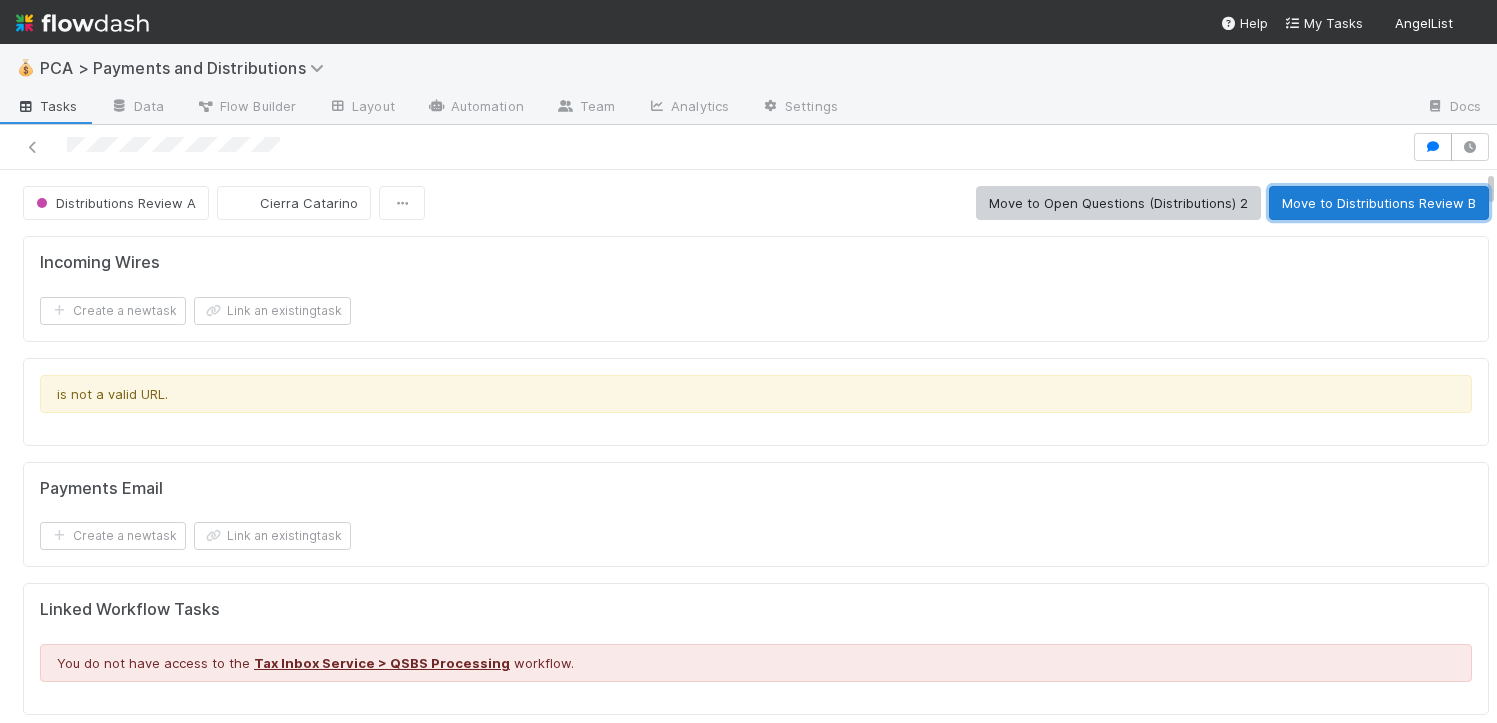 click on "Move to Distributions Review B" at bounding box center [1379, 203] 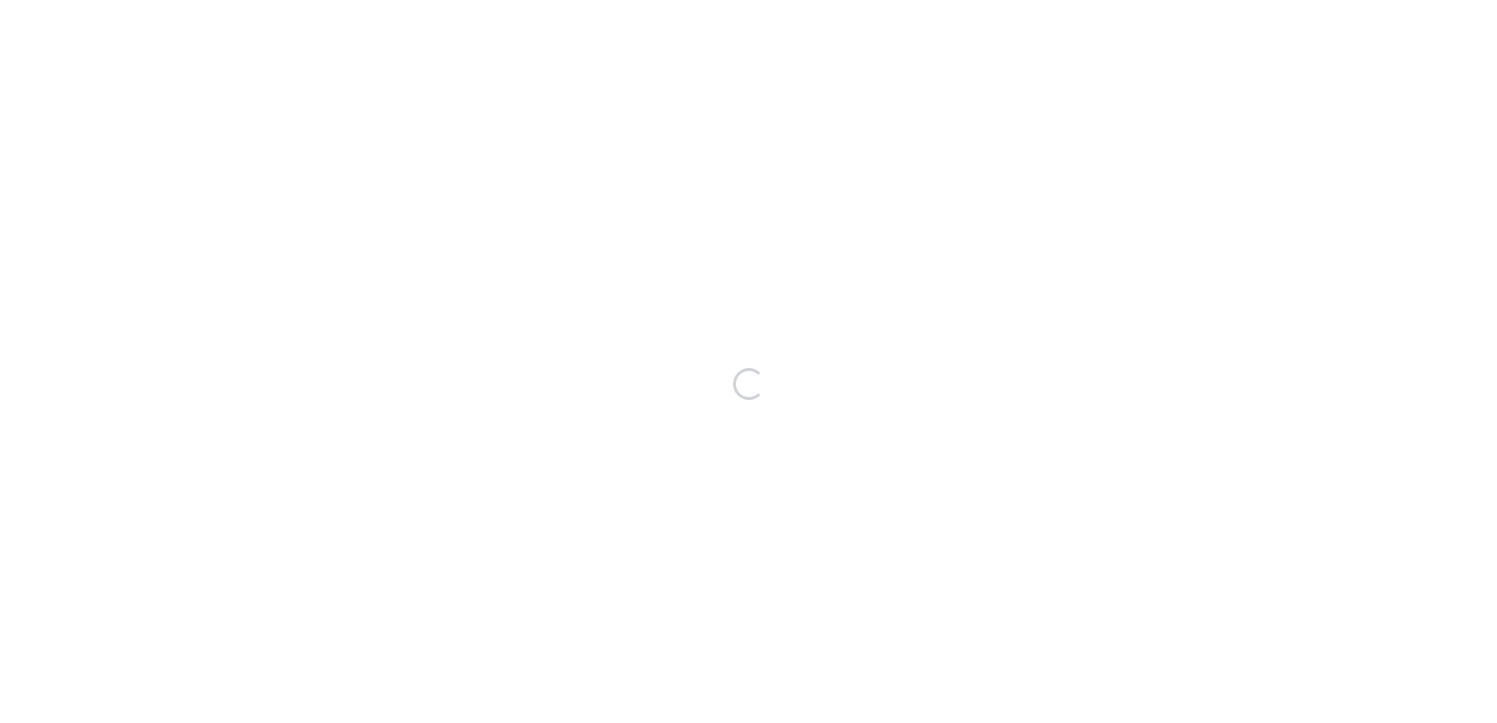 scroll, scrollTop: 0, scrollLeft: 0, axis: both 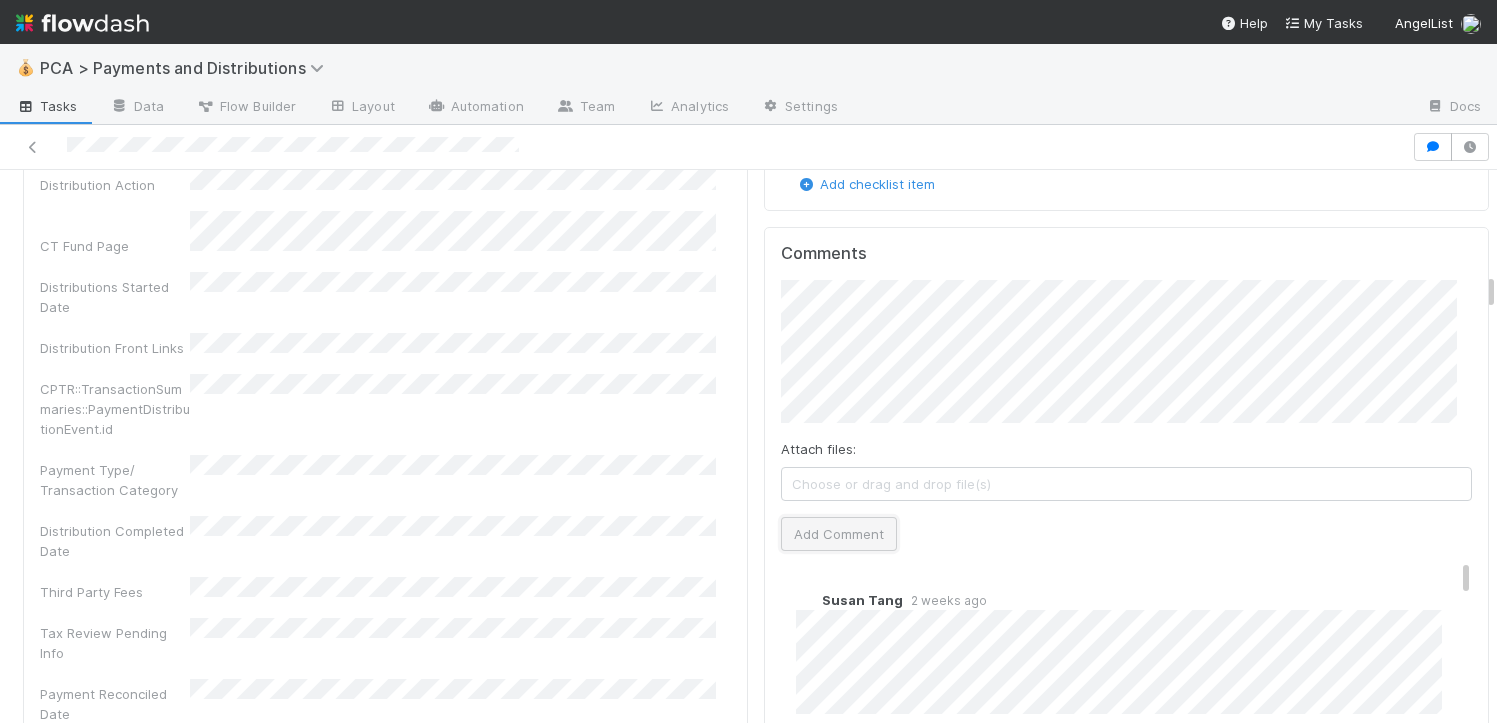 click on "Add Comment" at bounding box center [839, 534] 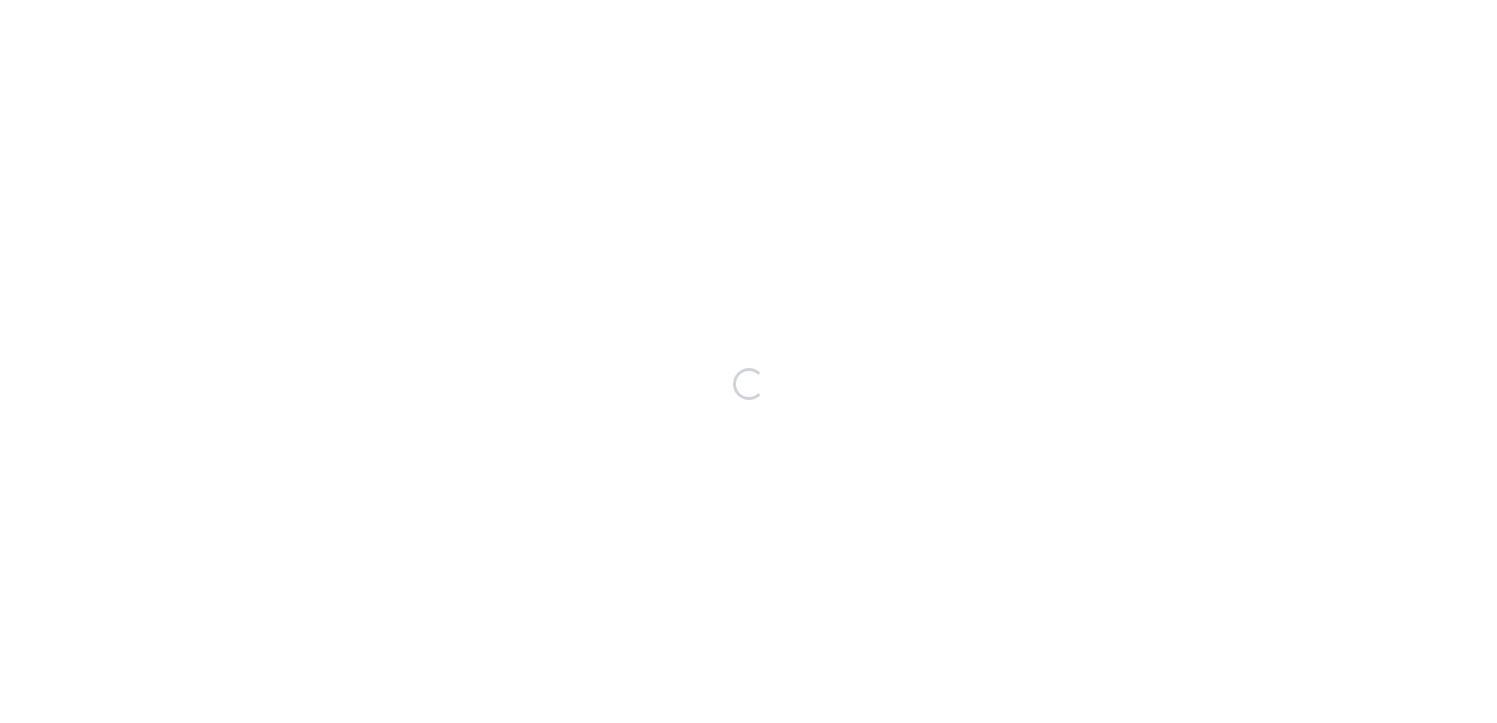 scroll, scrollTop: 0, scrollLeft: 0, axis: both 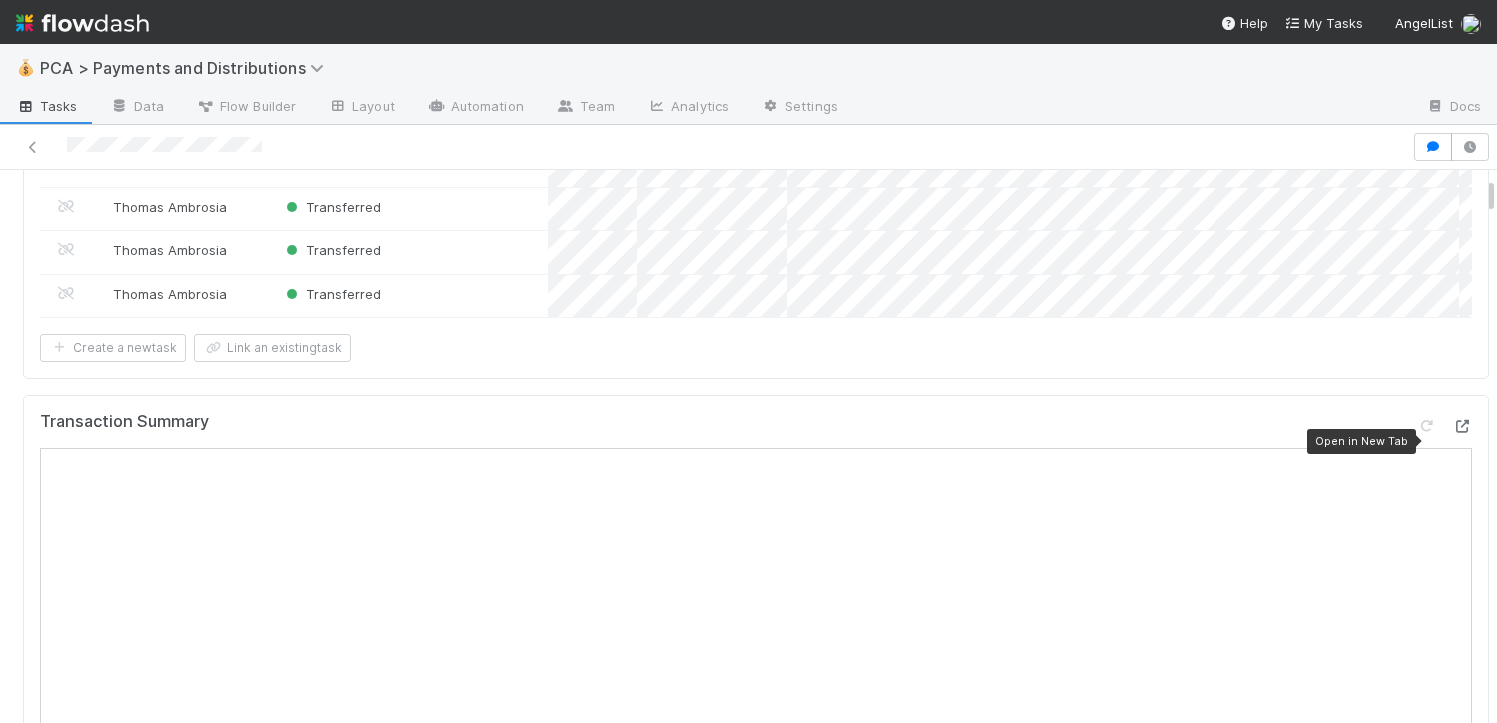 click at bounding box center [1462, 426] 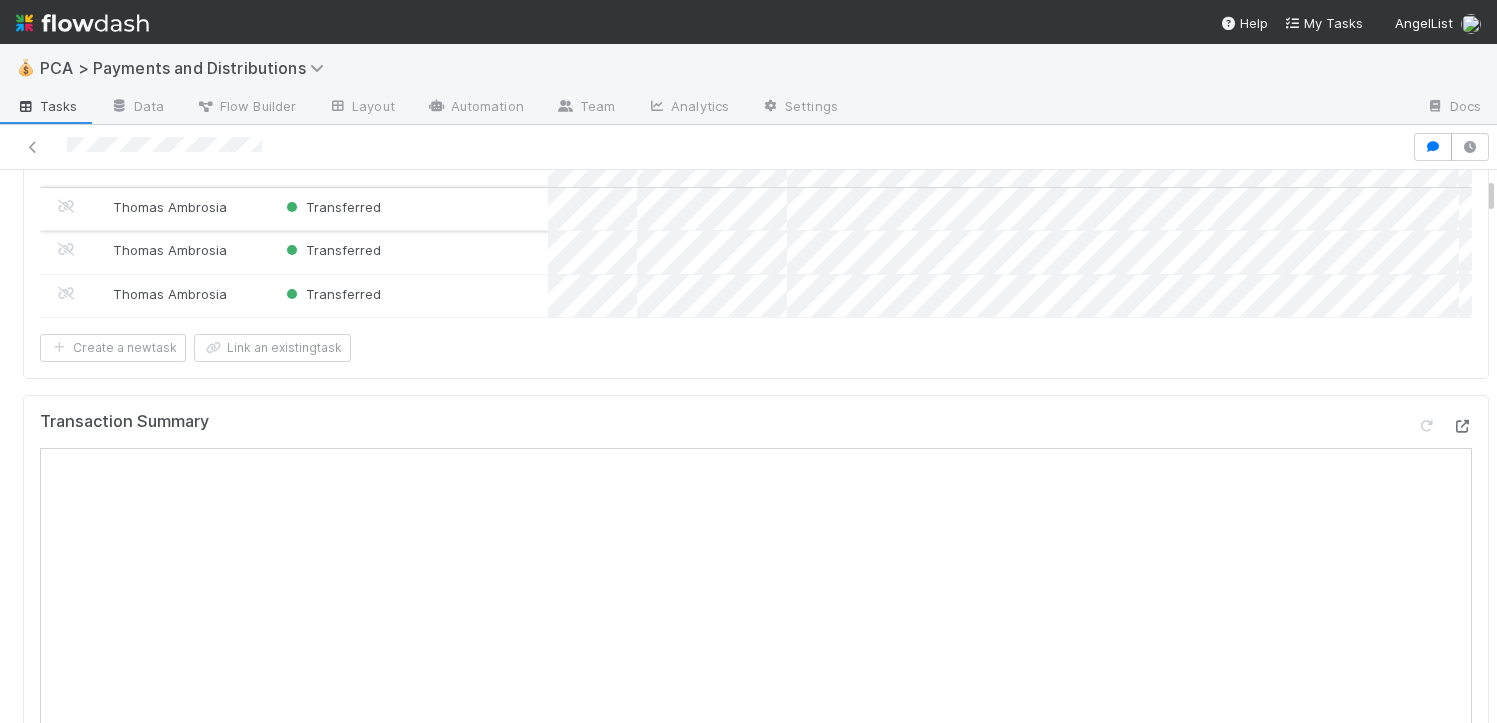 scroll, scrollTop: 130, scrollLeft: 0, axis: vertical 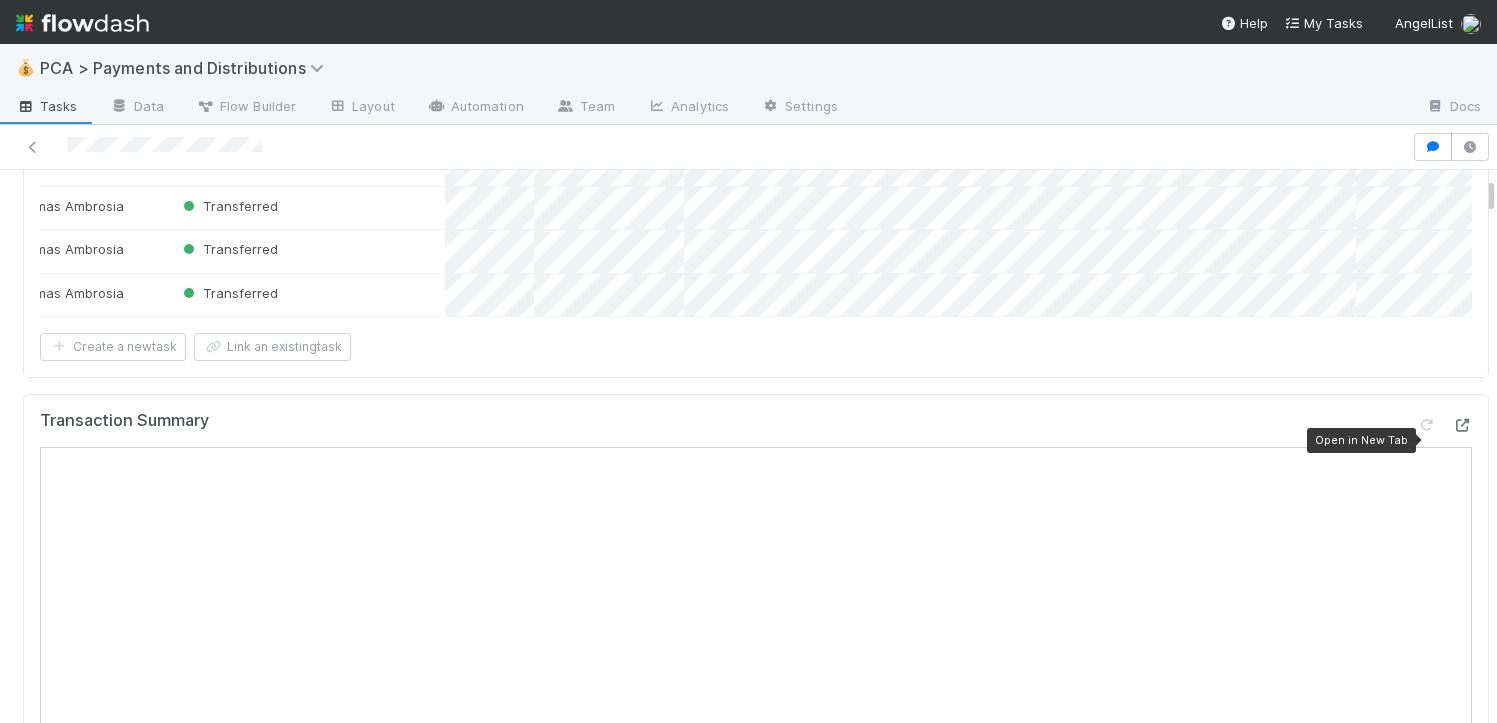 click at bounding box center (1462, 425) 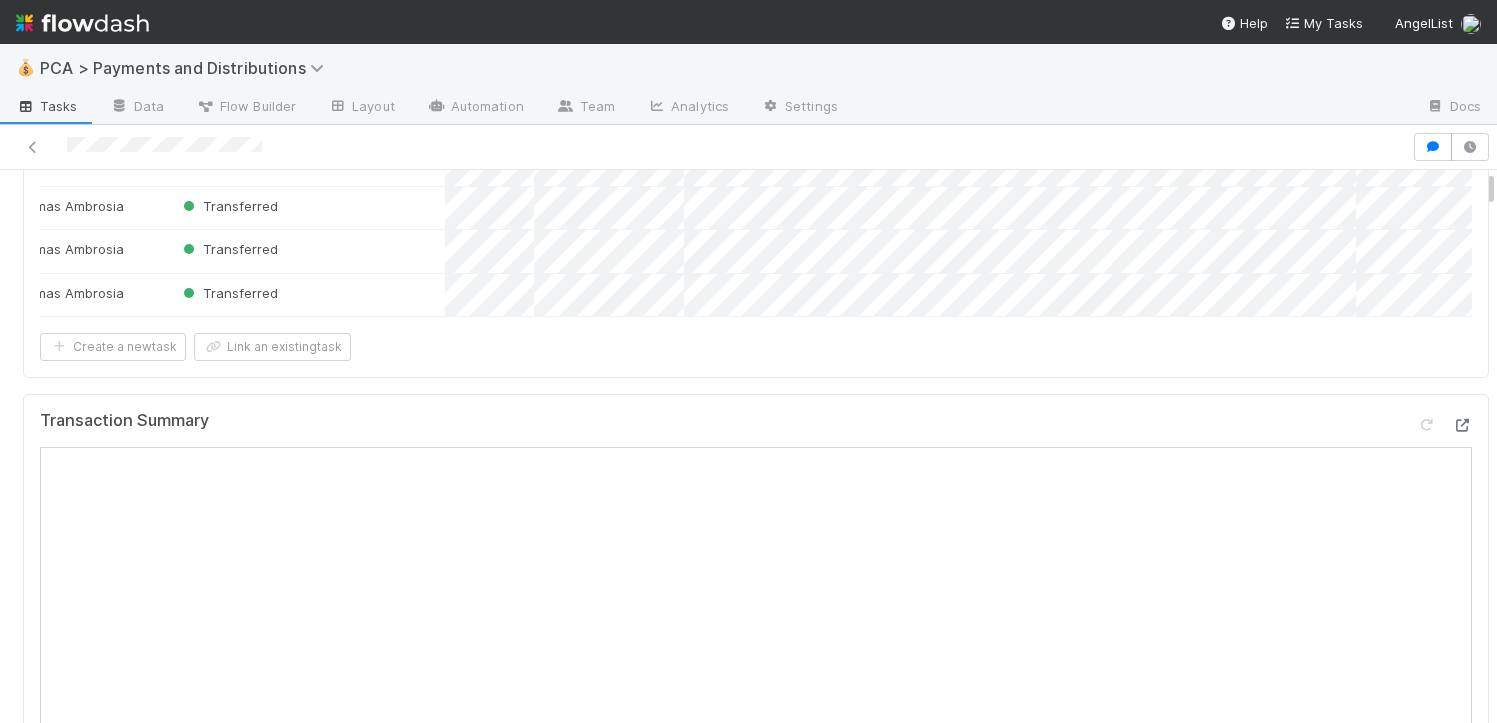 scroll, scrollTop: 0, scrollLeft: 0, axis: both 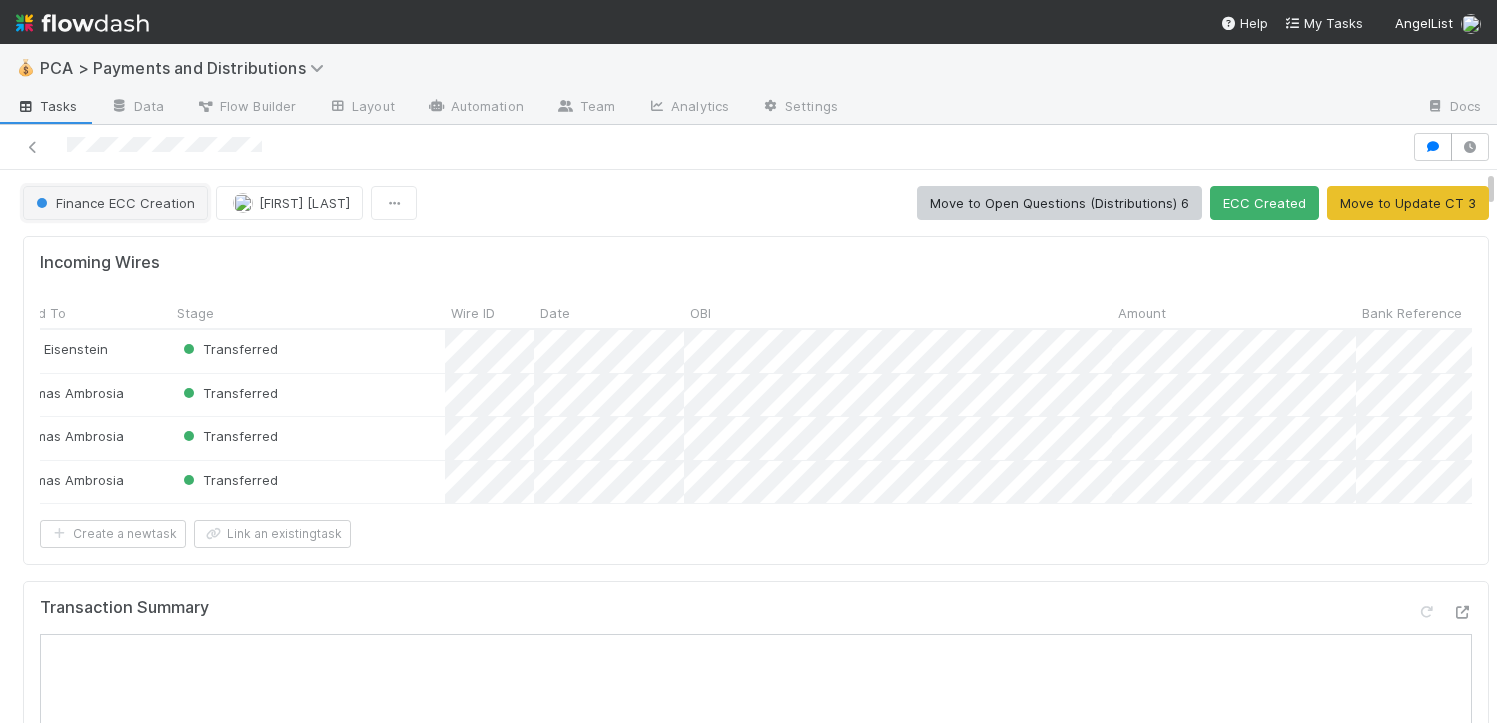 click on "Finance ECC Creation" at bounding box center (115, 203) 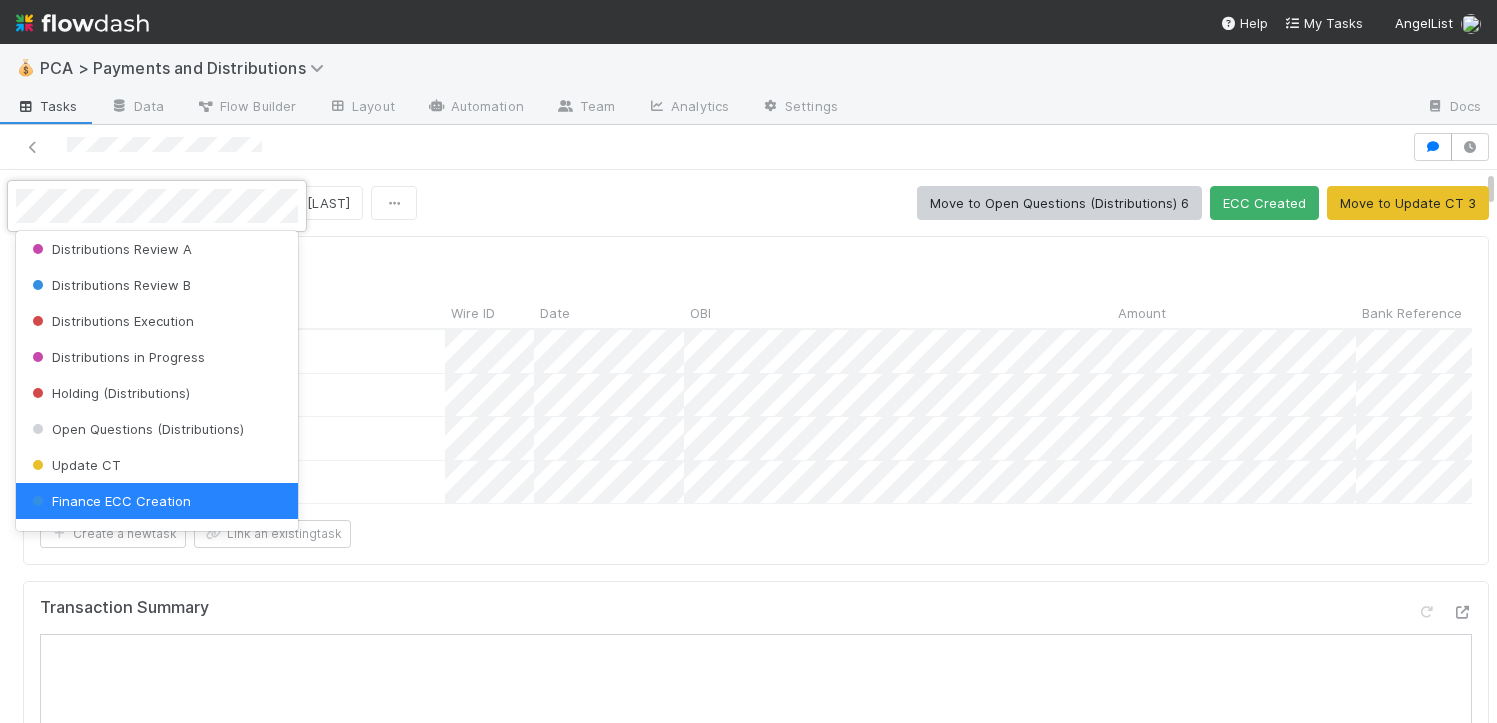 scroll, scrollTop: 628, scrollLeft: 0, axis: vertical 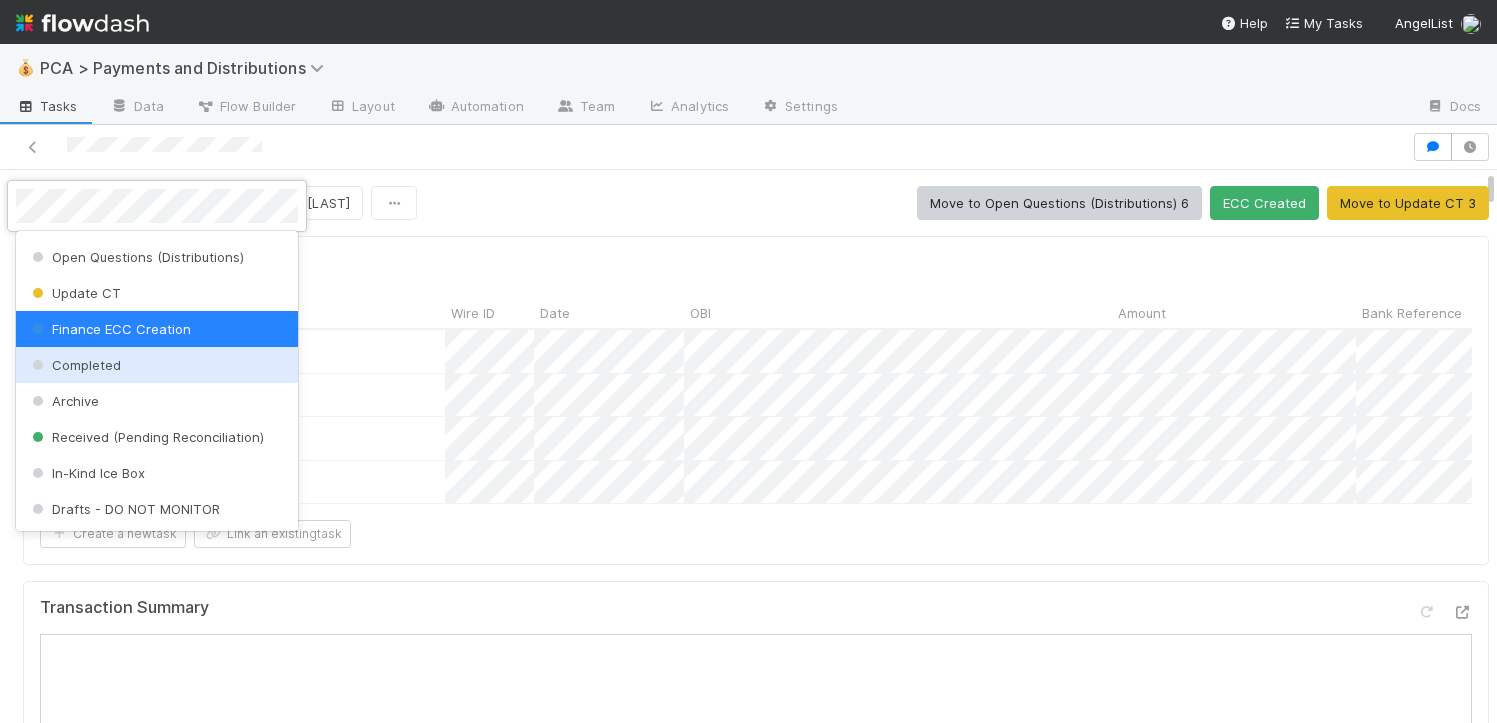 click on "Completed" at bounding box center (157, 365) 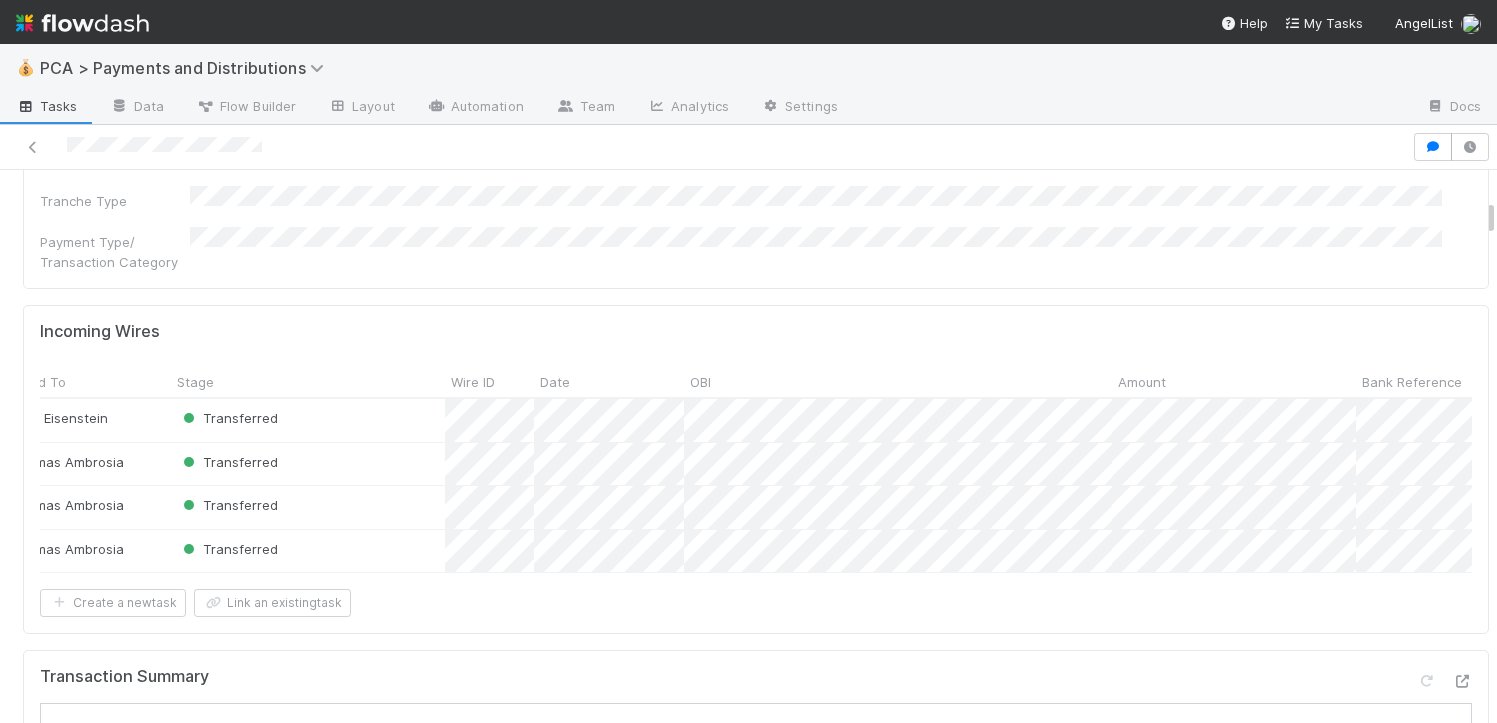 scroll, scrollTop: 0, scrollLeft: 0, axis: both 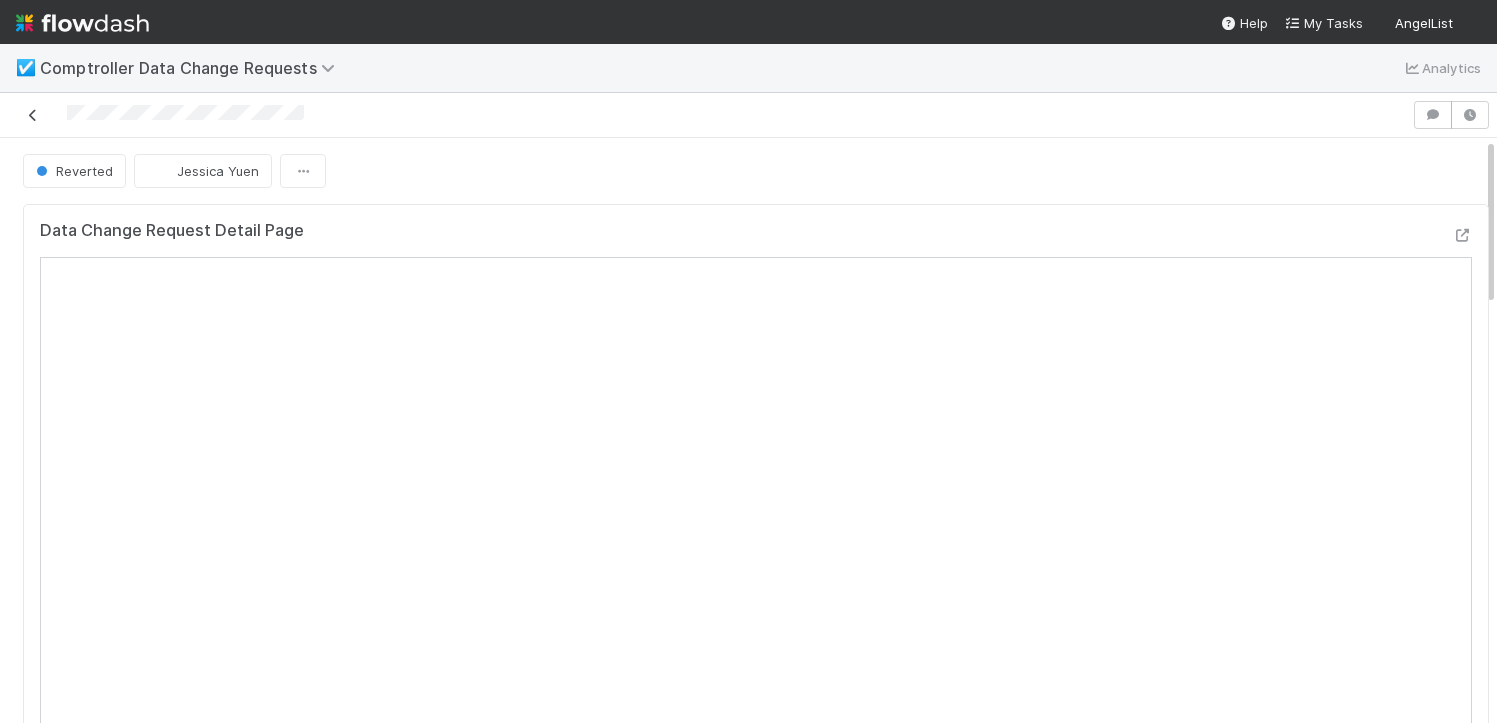 click at bounding box center [33, 115] 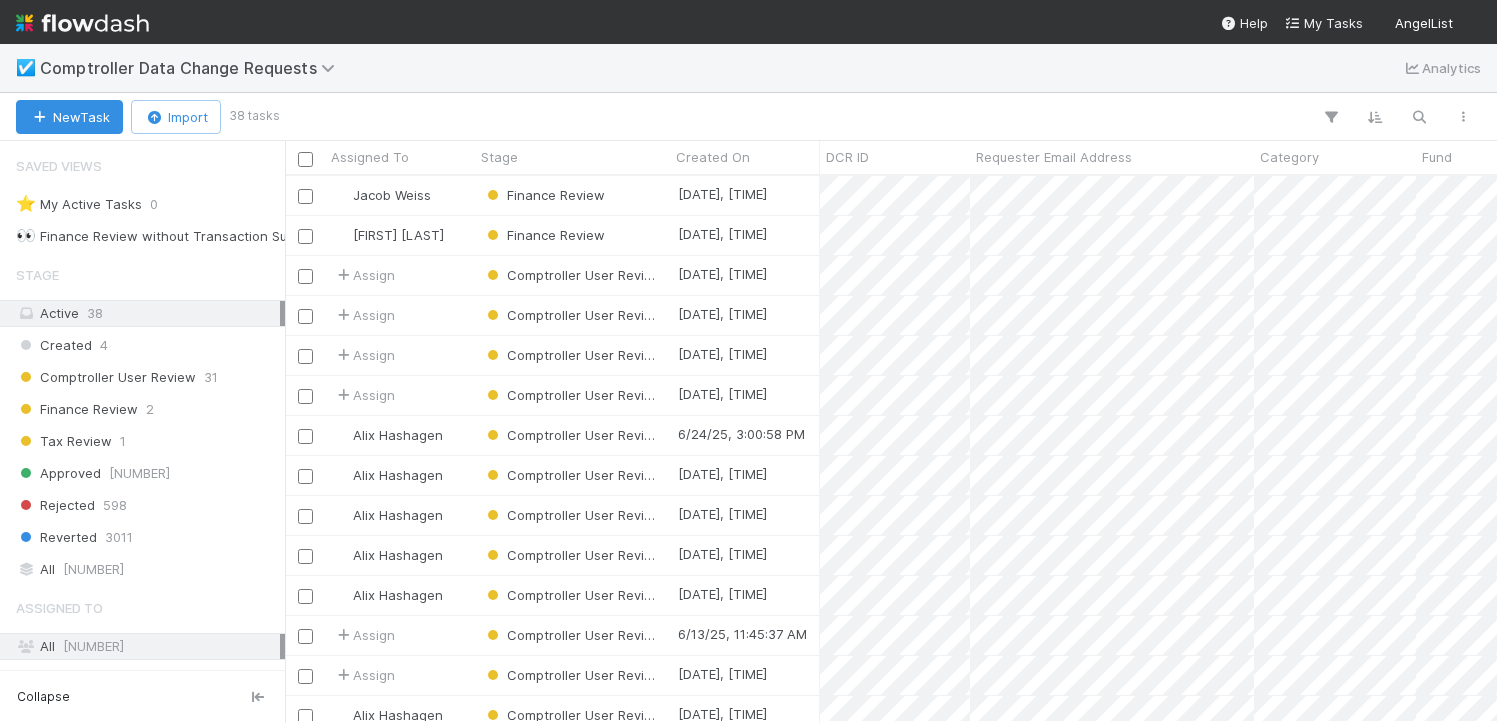 scroll, scrollTop: 15, scrollLeft: 16, axis: both 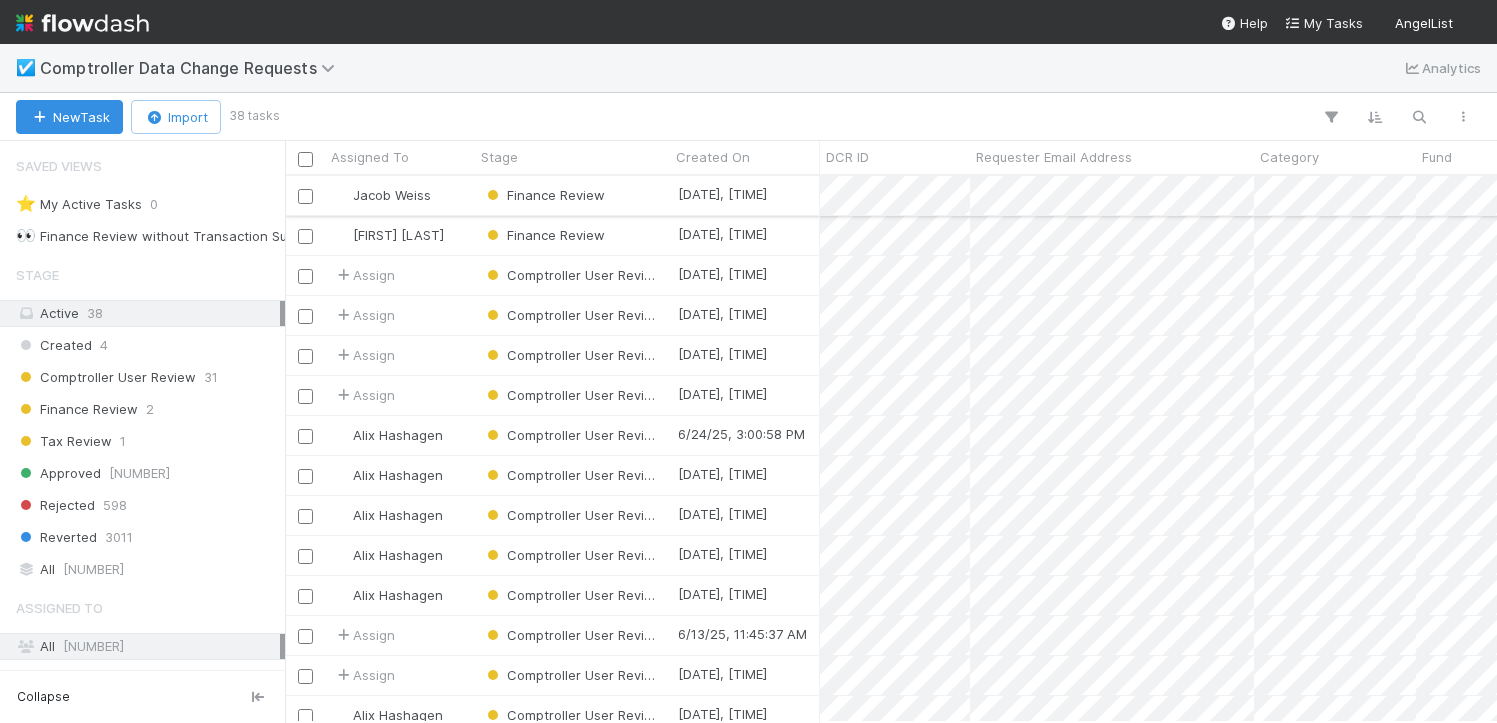 click on "Finance Review" at bounding box center [572, 195] 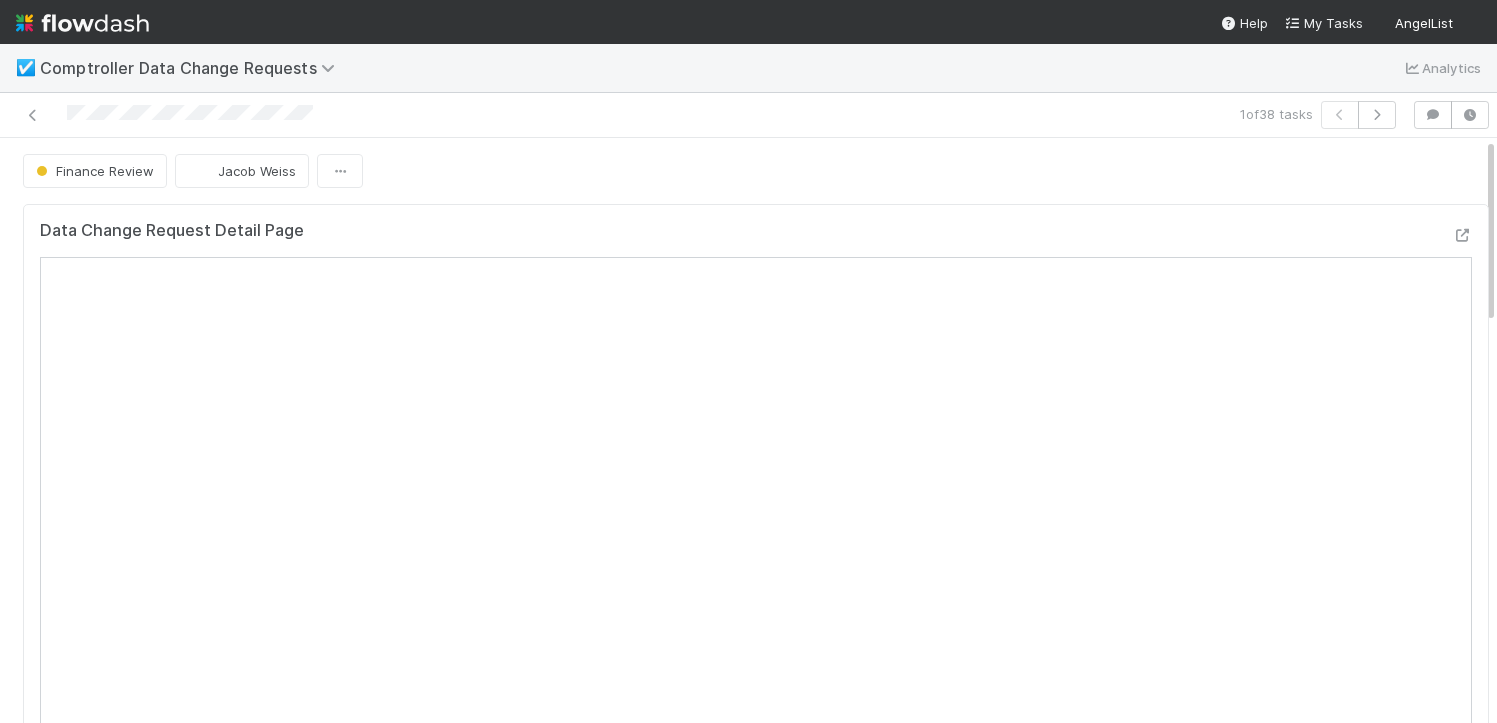 click at bounding box center [1454, 239] 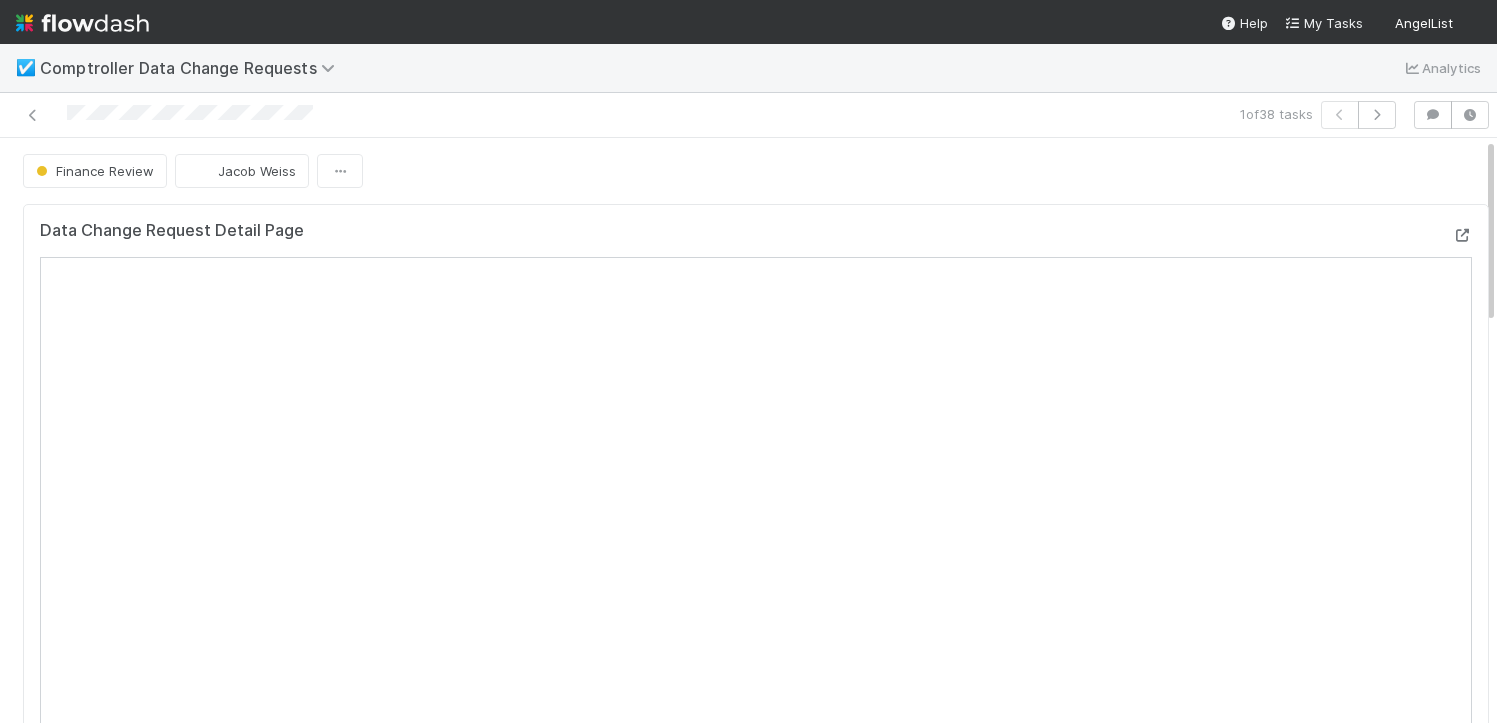 click at bounding box center (1462, 235) 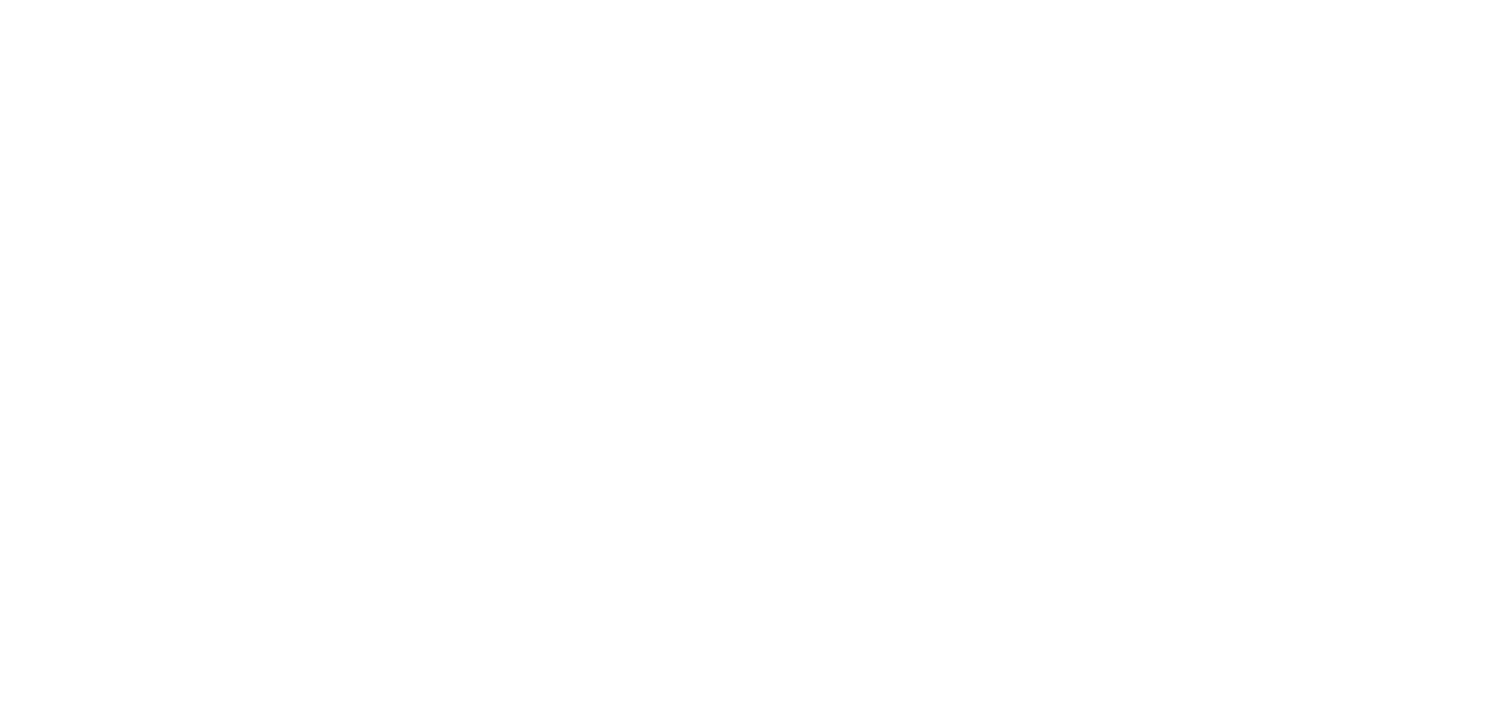 scroll, scrollTop: 0, scrollLeft: 0, axis: both 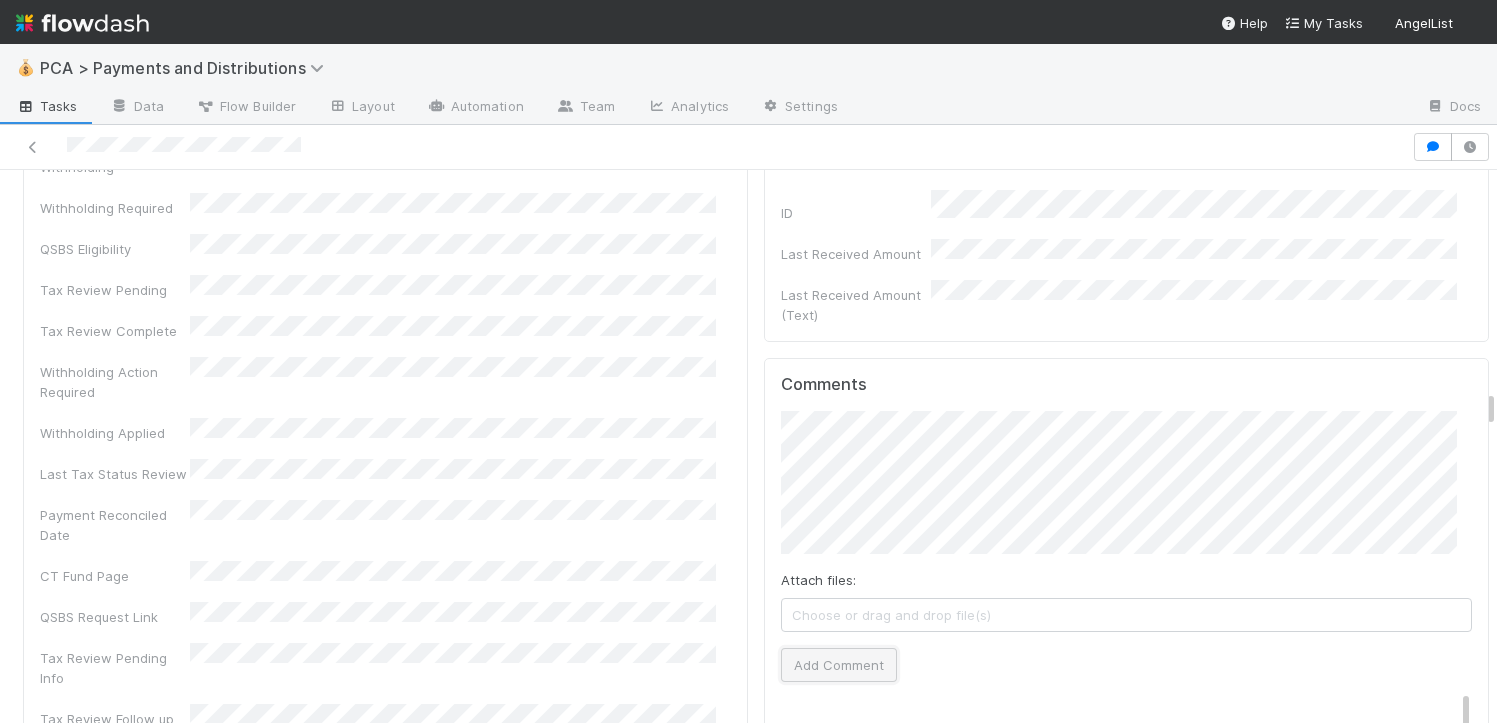 click on "Add Comment" at bounding box center [839, 665] 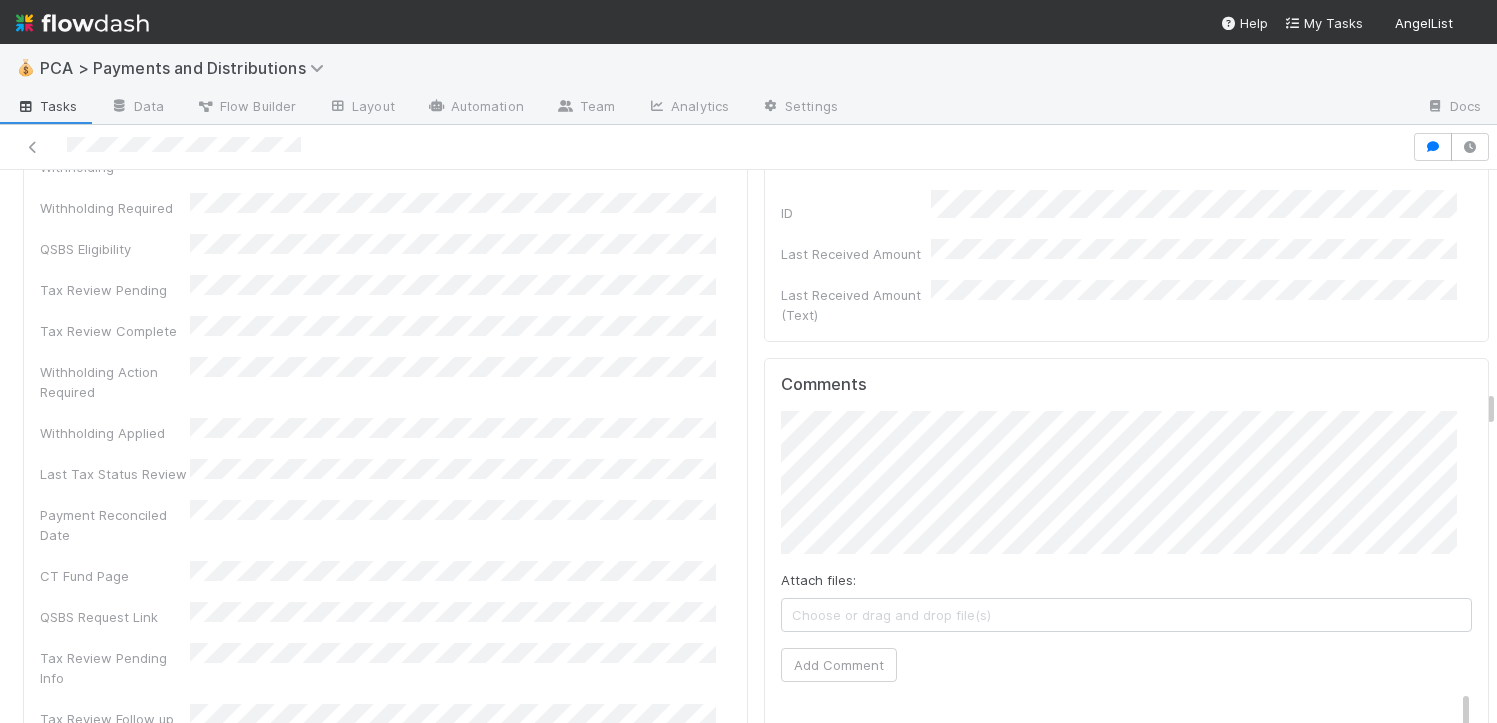 scroll, scrollTop: 6322, scrollLeft: 0, axis: vertical 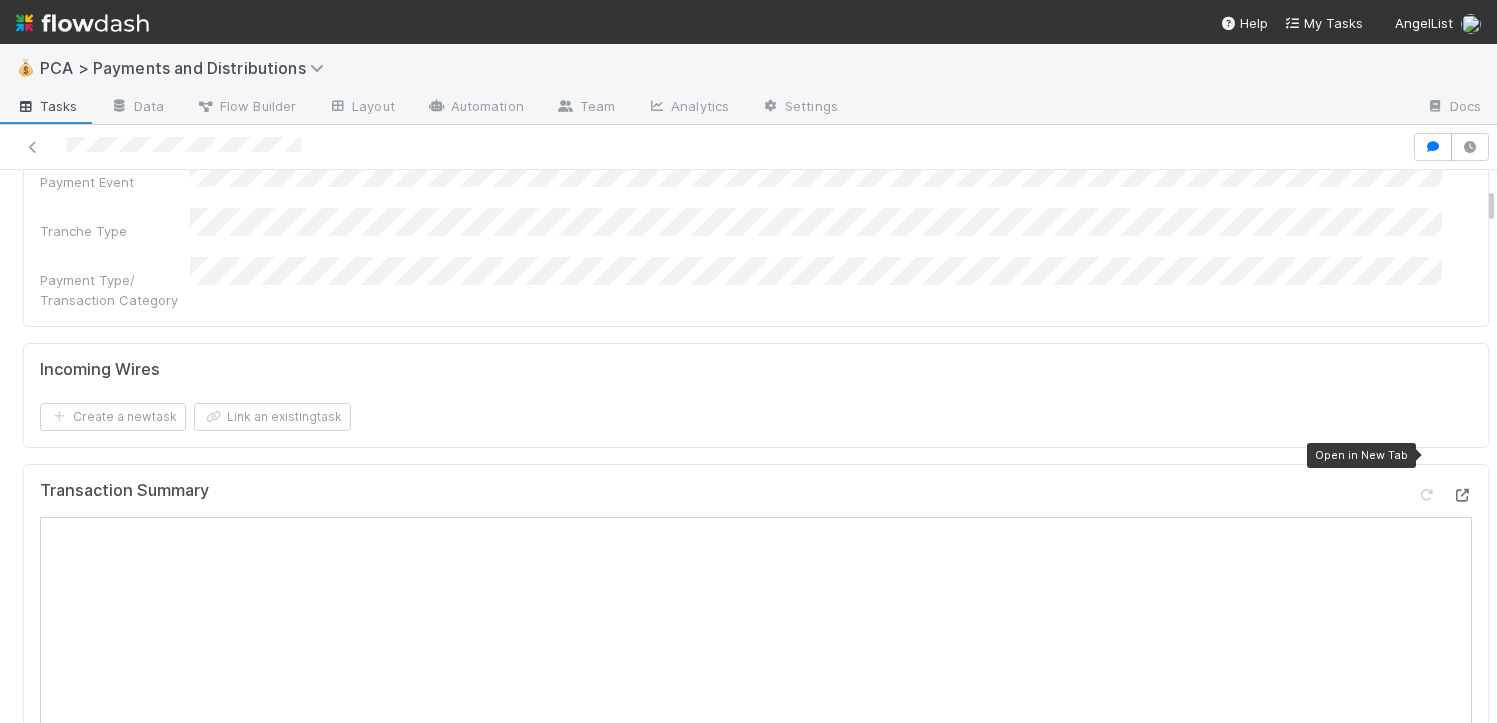 click at bounding box center (1462, 495) 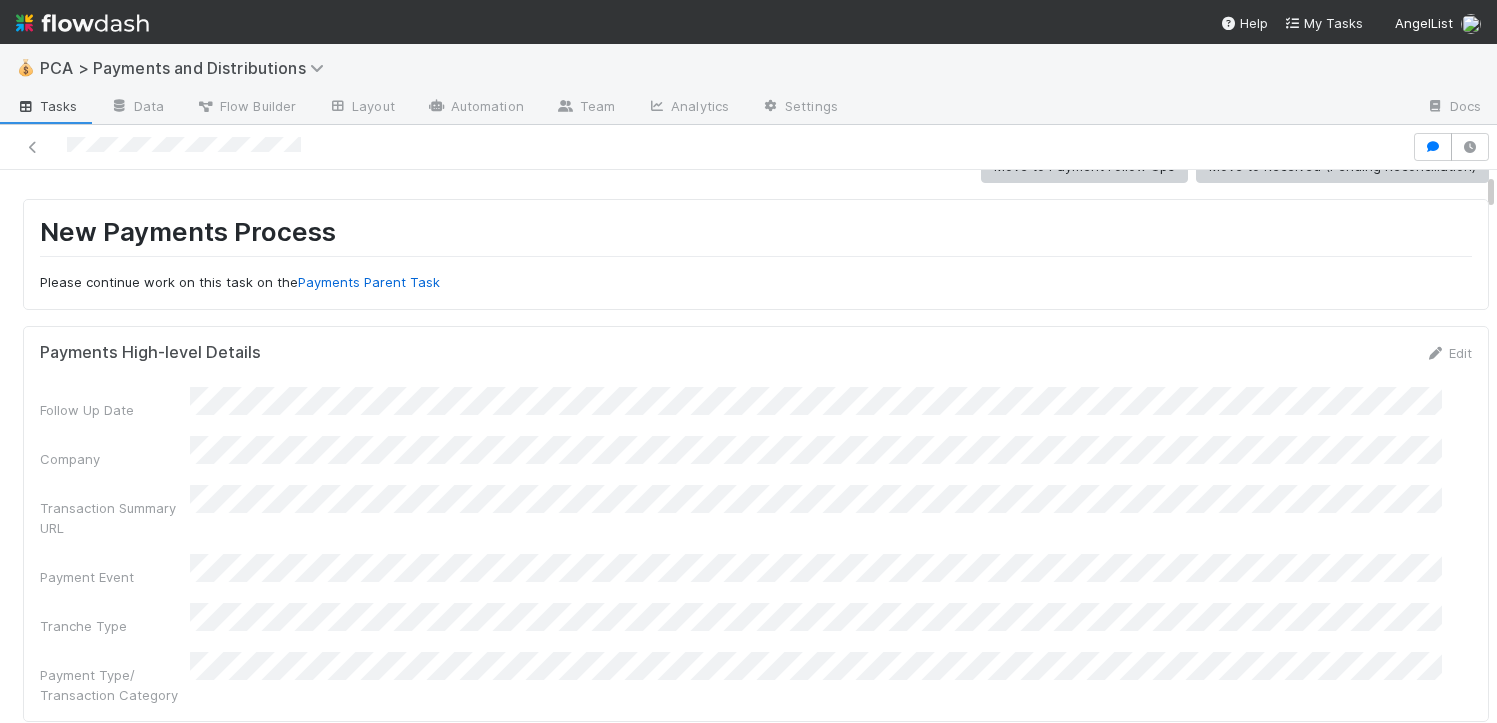 scroll, scrollTop: 0, scrollLeft: 0, axis: both 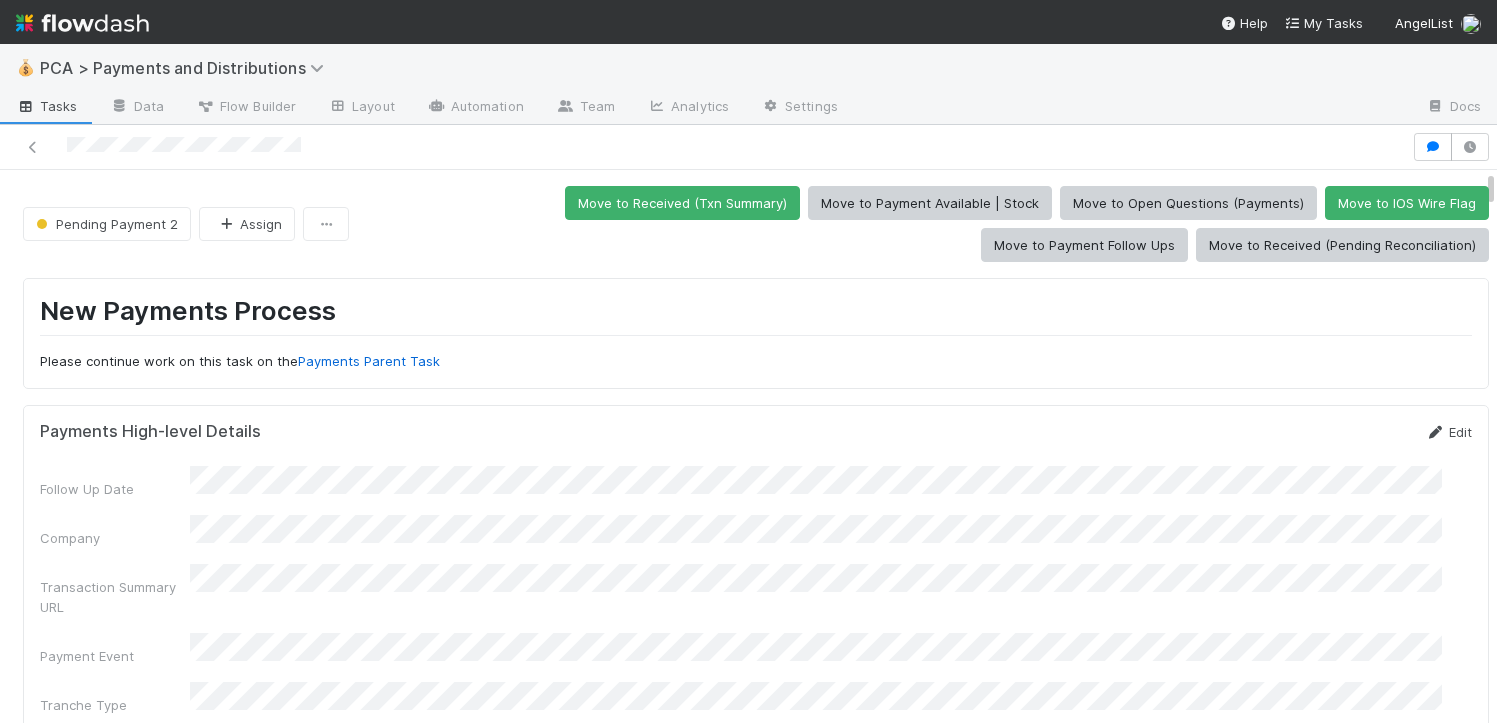click on "Edit" at bounding box center [1448, 432] 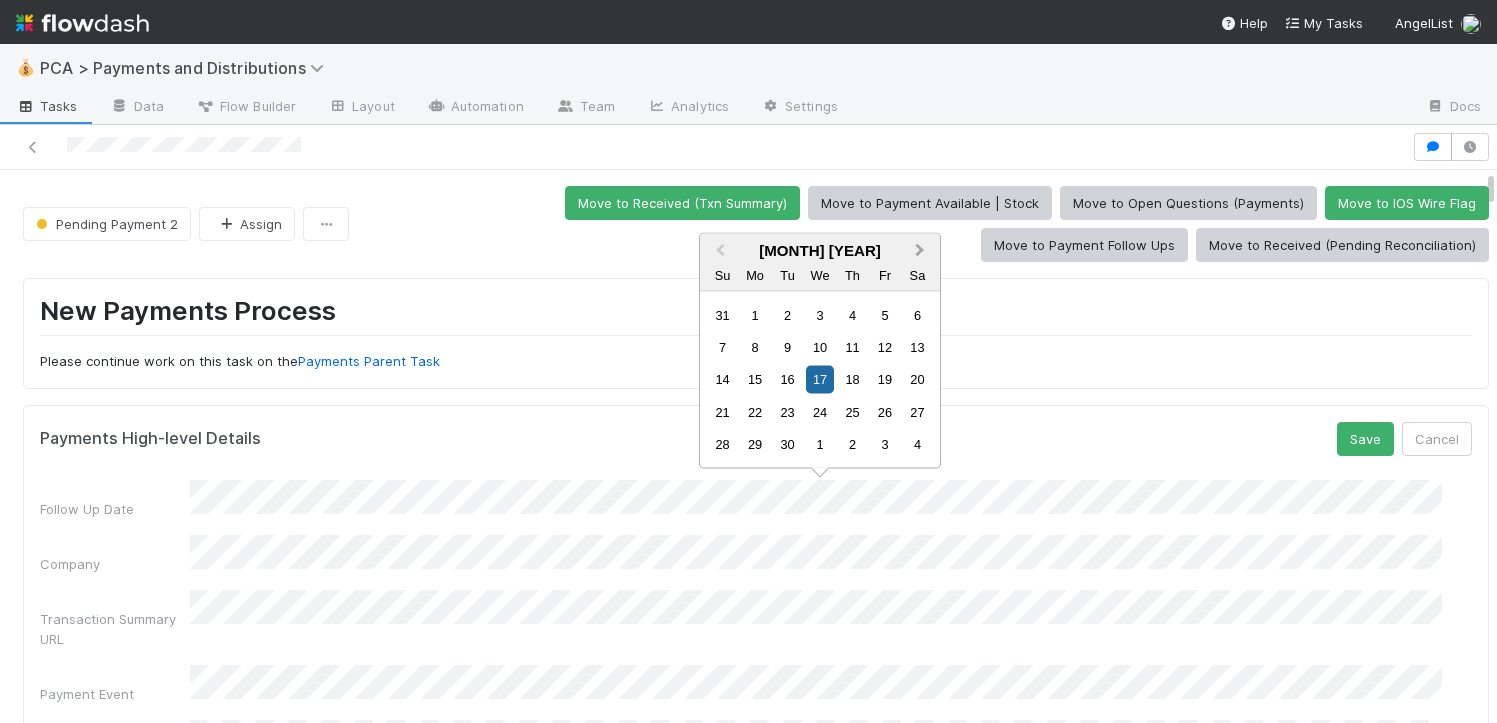 click on "Next Month" at bounding box center (920, 250) 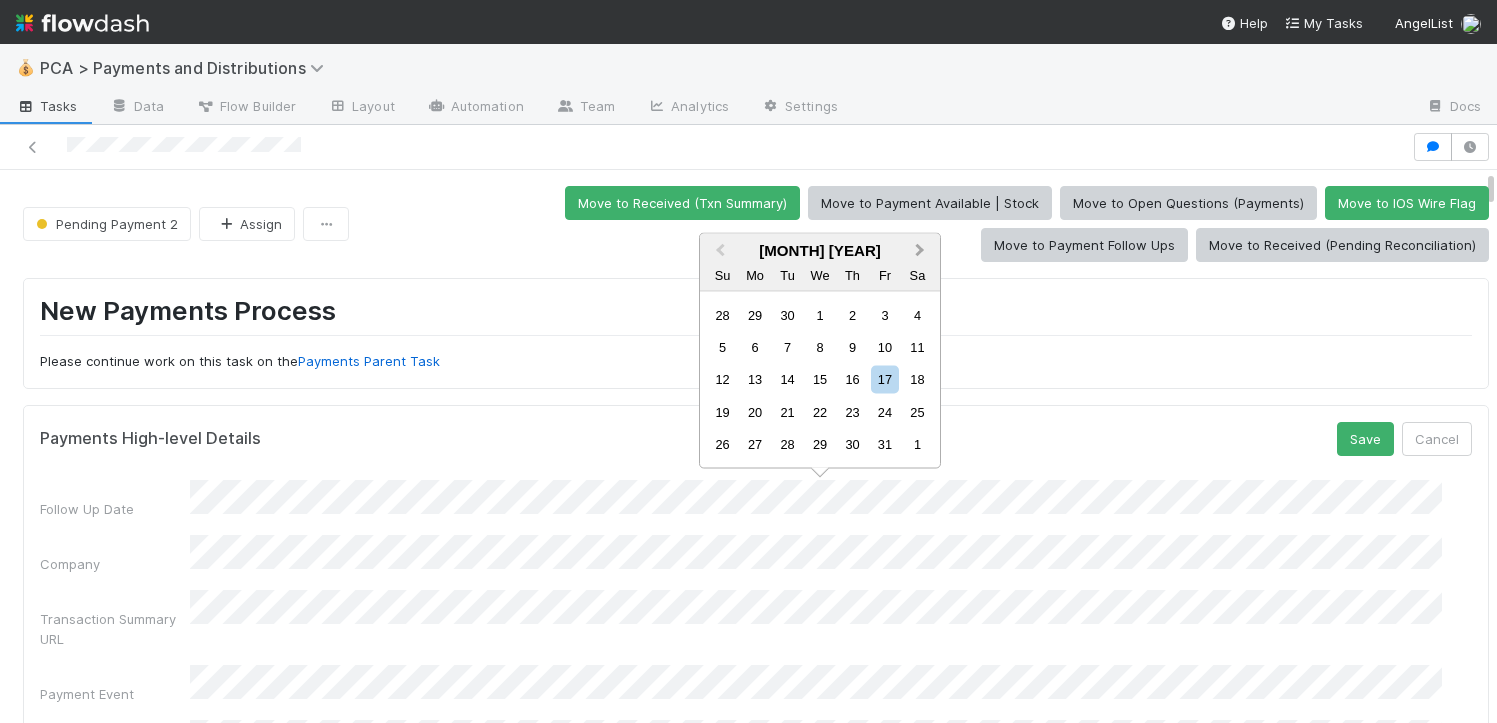 click on "Next Month" at bounding box center [920, 250] 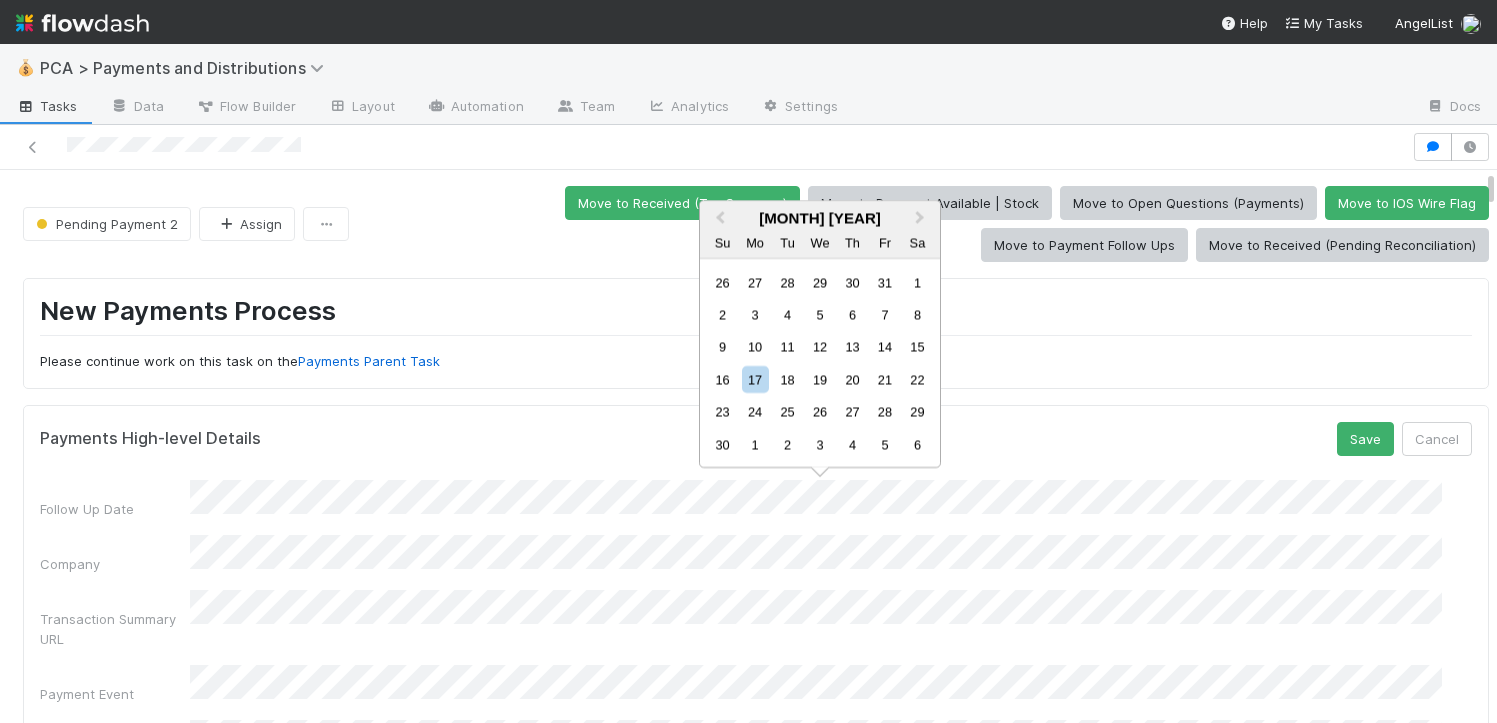 click on "Sa" at bounding box center [917, 242] 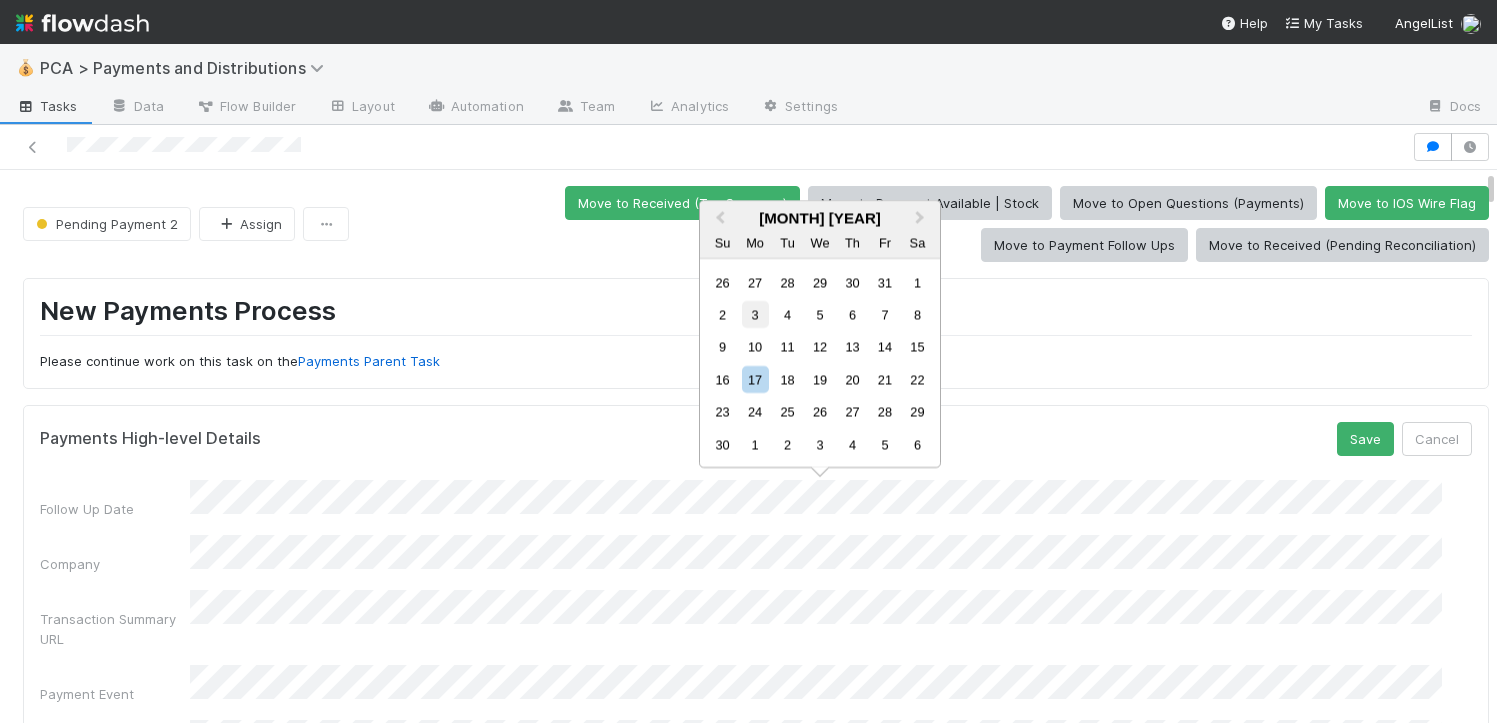 click on "3" at bounding box center [755, 314] 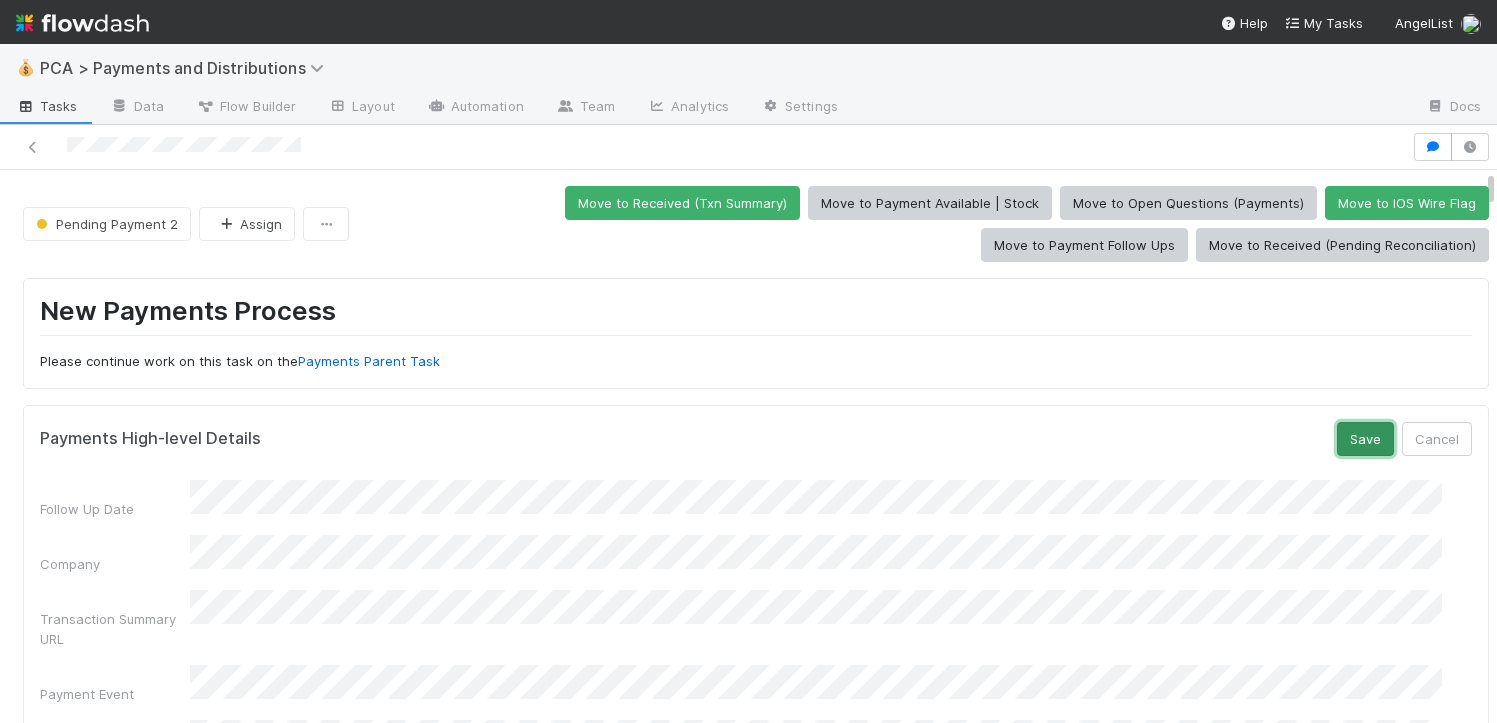 click on "Save" at bounding box center [1365, 439] 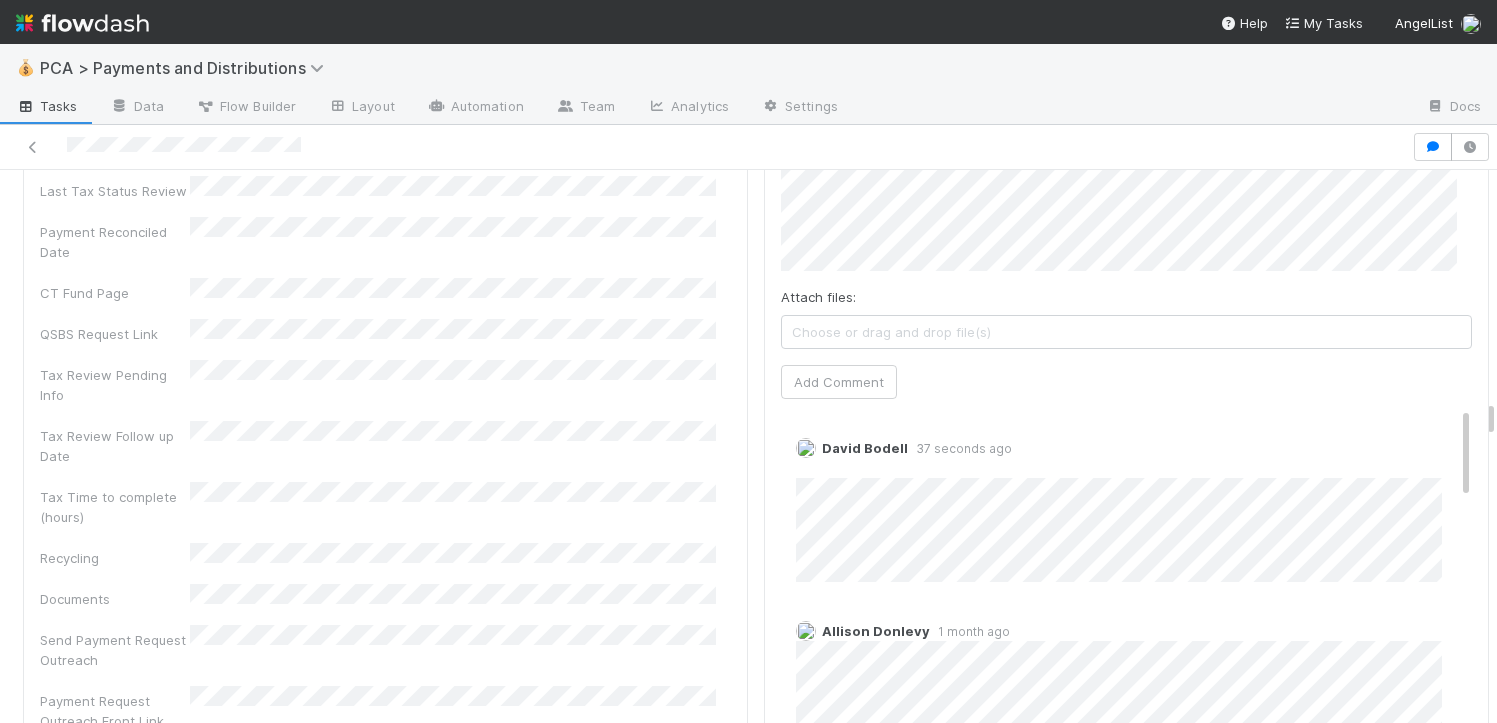 scroll, scrollTop: 6493, scrollLeft: 0, axis: vertical 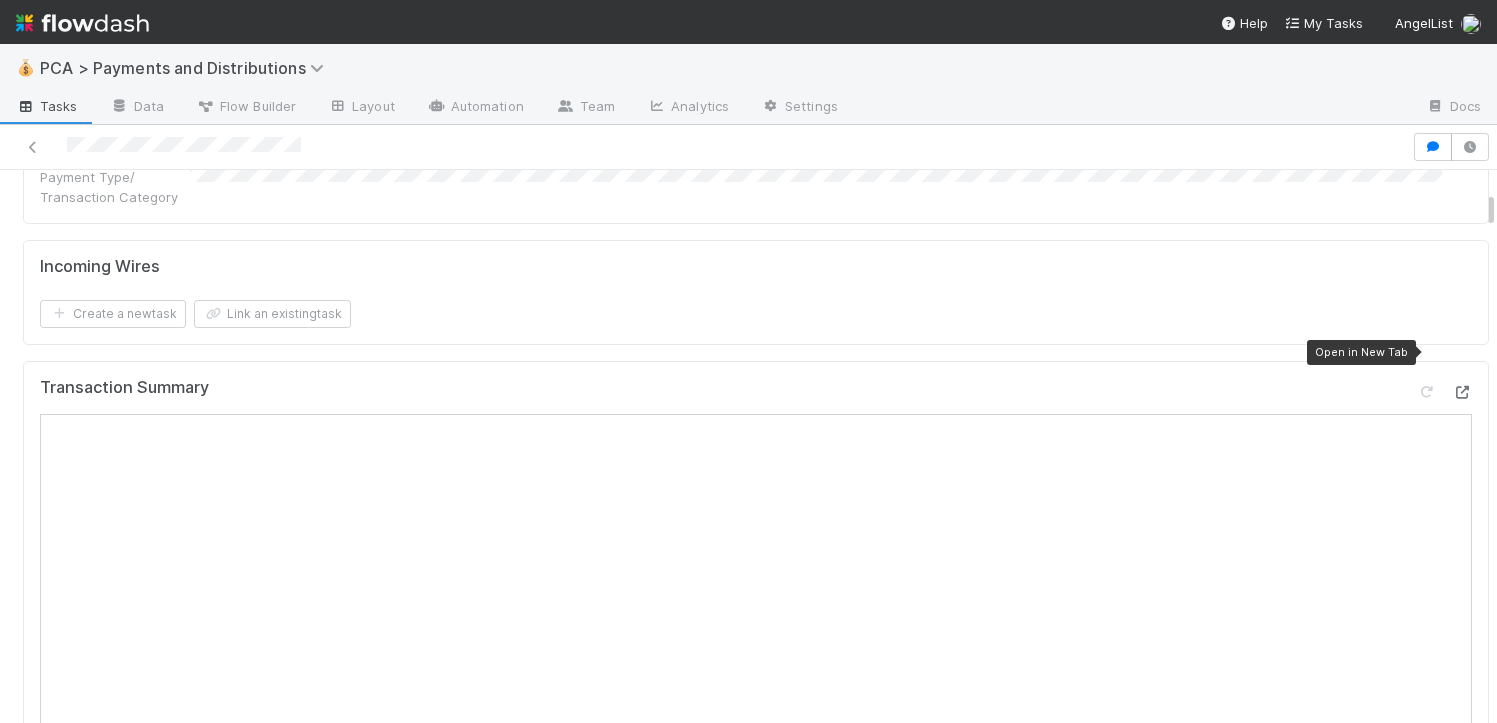 click at bounding box center (1462, 392) 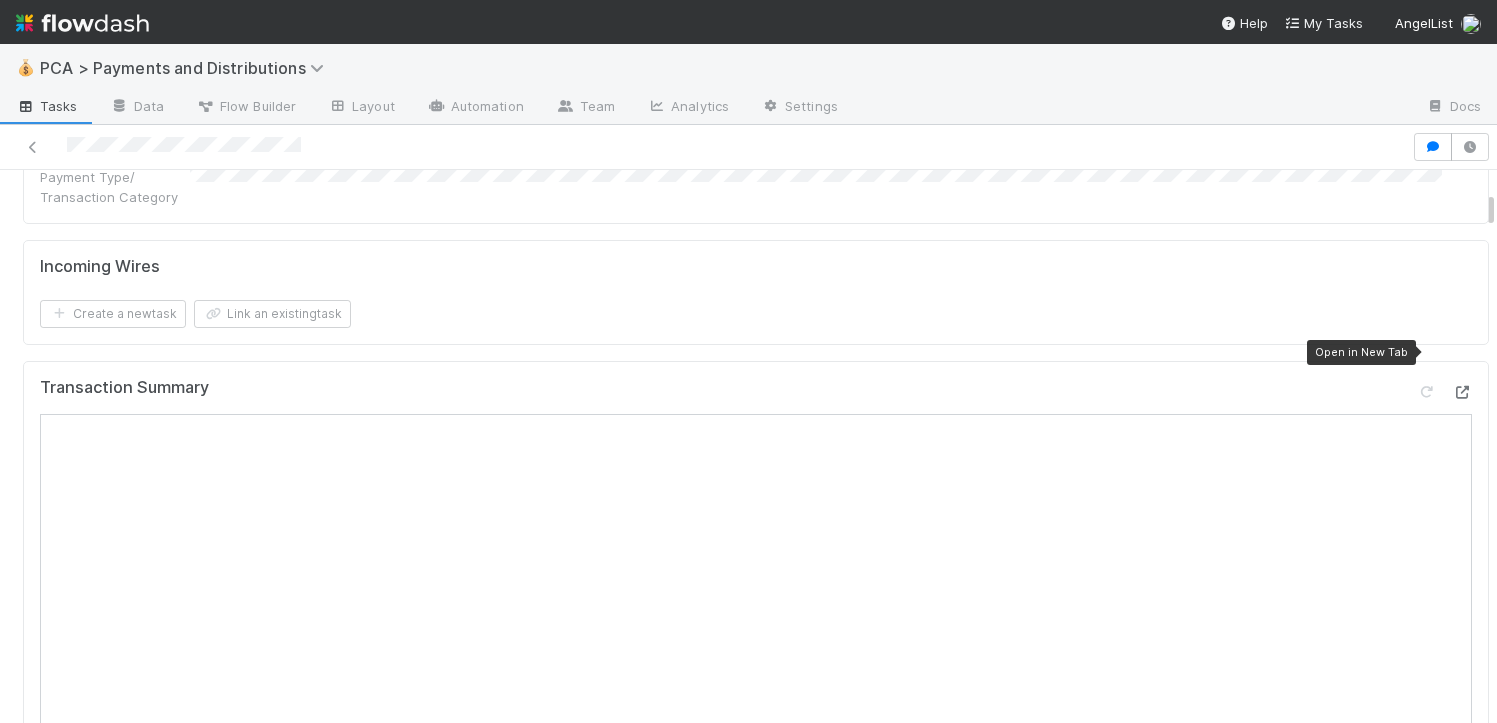 click at bounding box center (1462, 392) 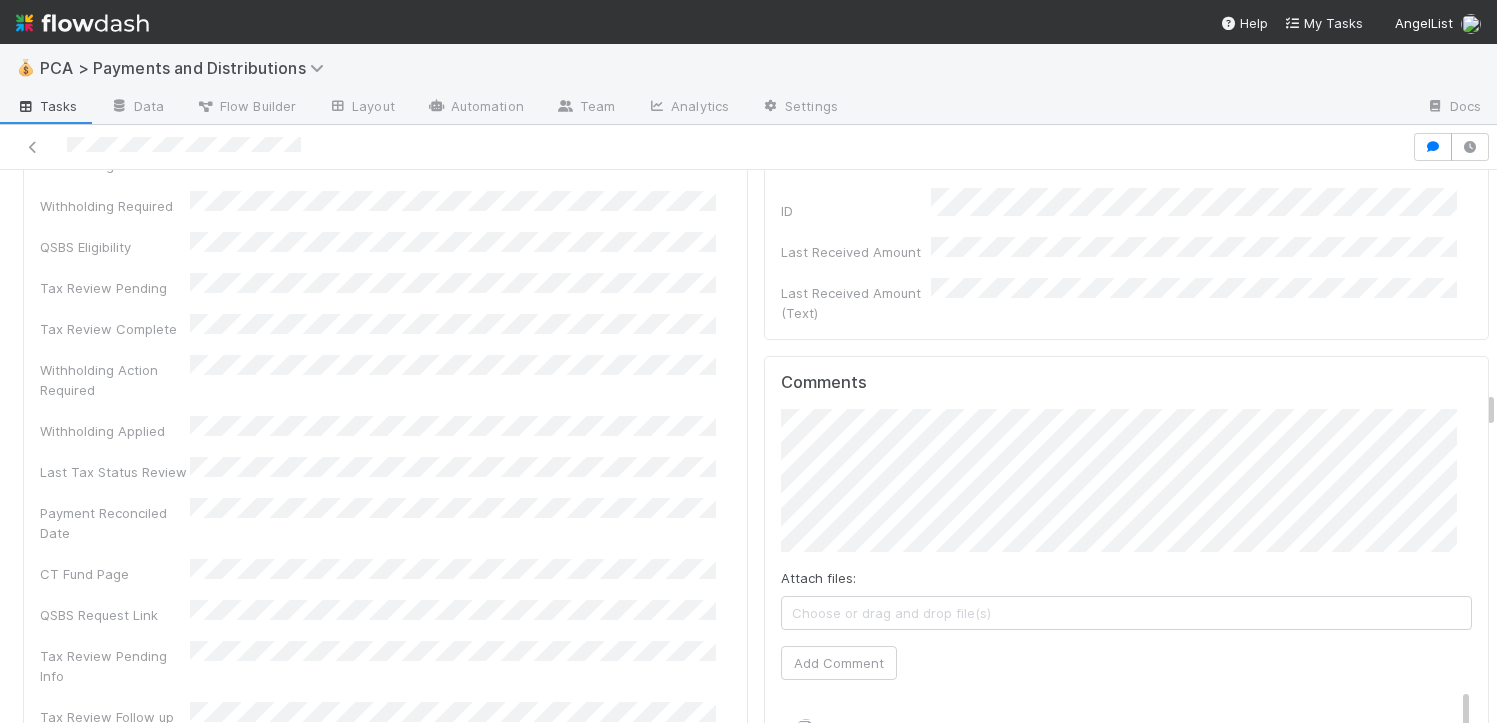 scroll, scrollTop: 6189, scrollLeft: 0, axis: vertical 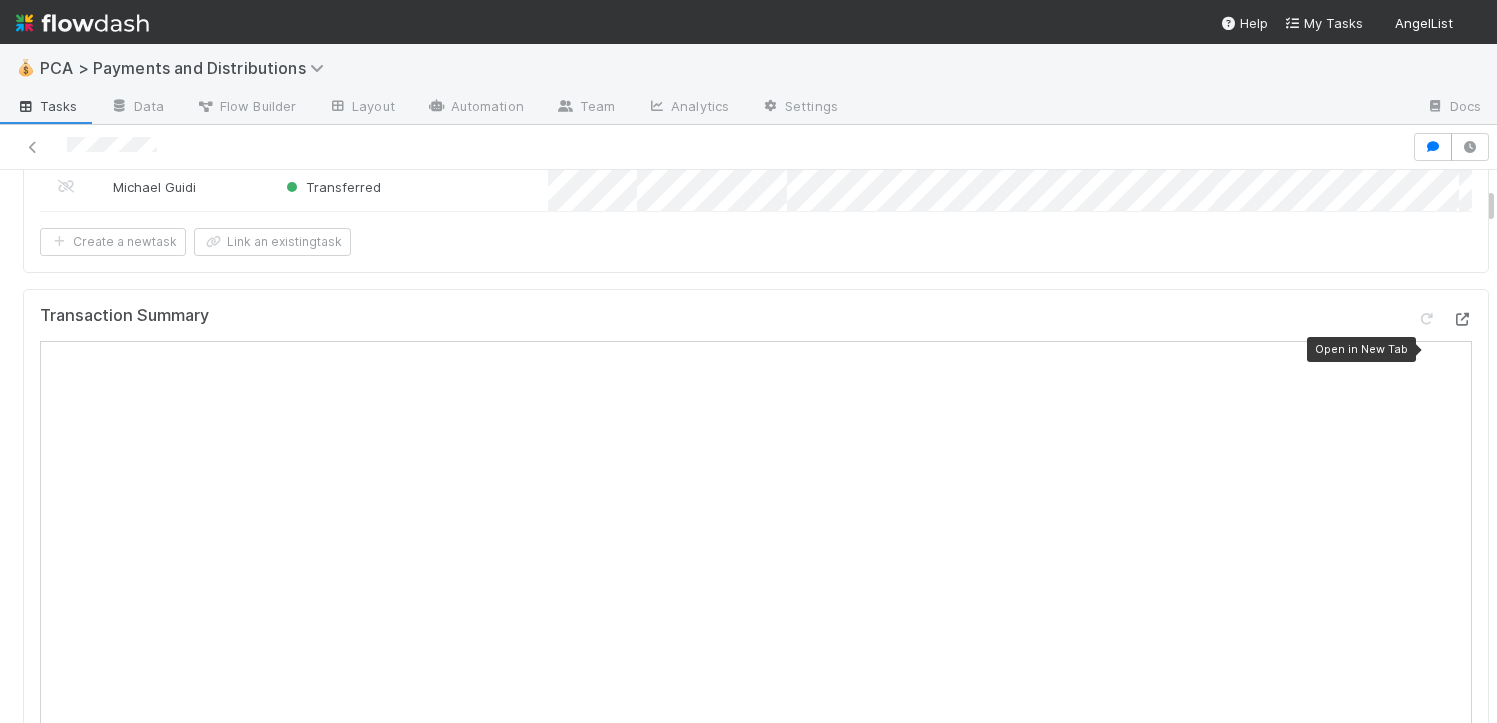 click at bounding box center (1462, 319) 